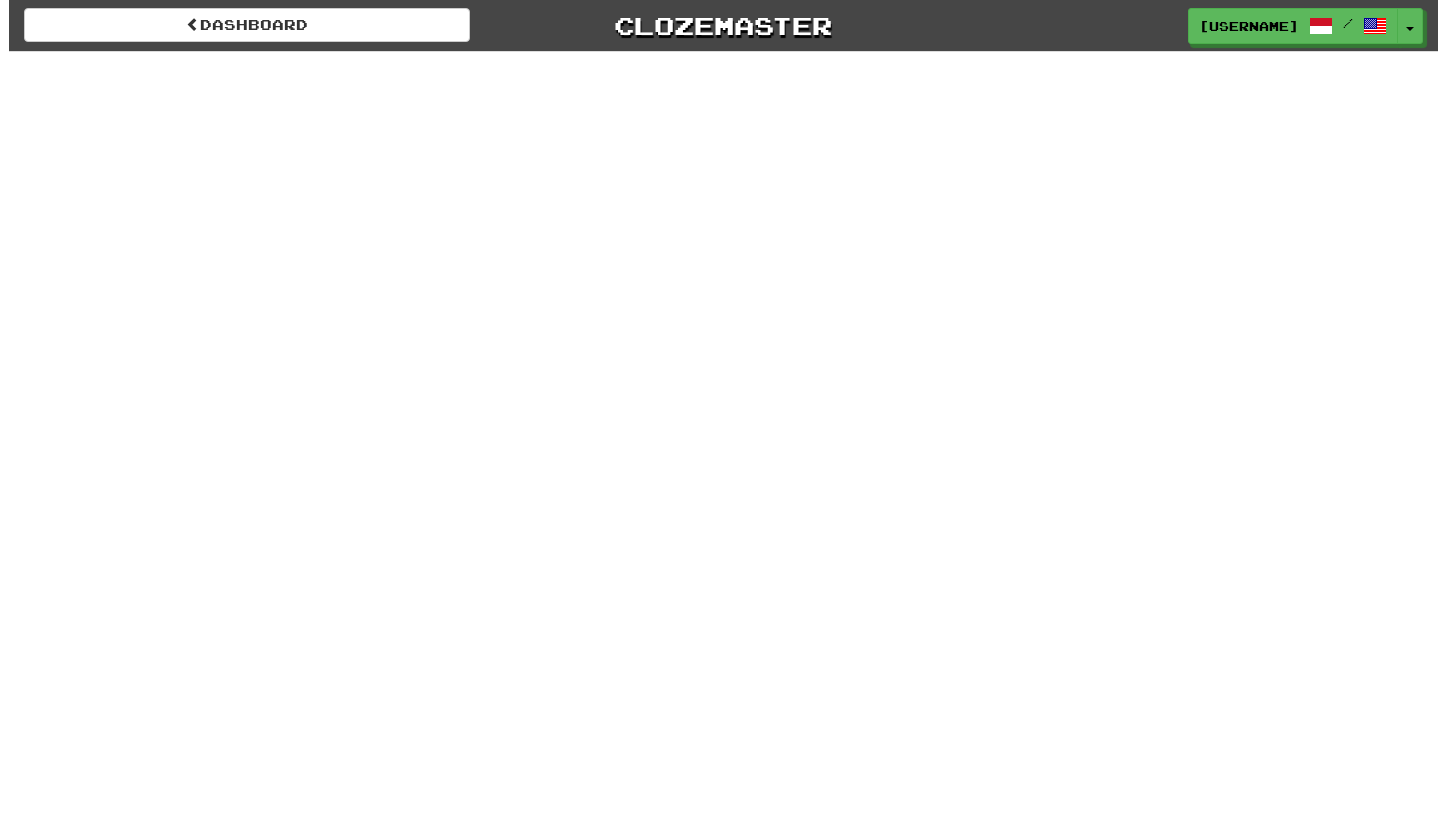 scroll, scrollTop: 0, scrollLeft: 0, axis: both 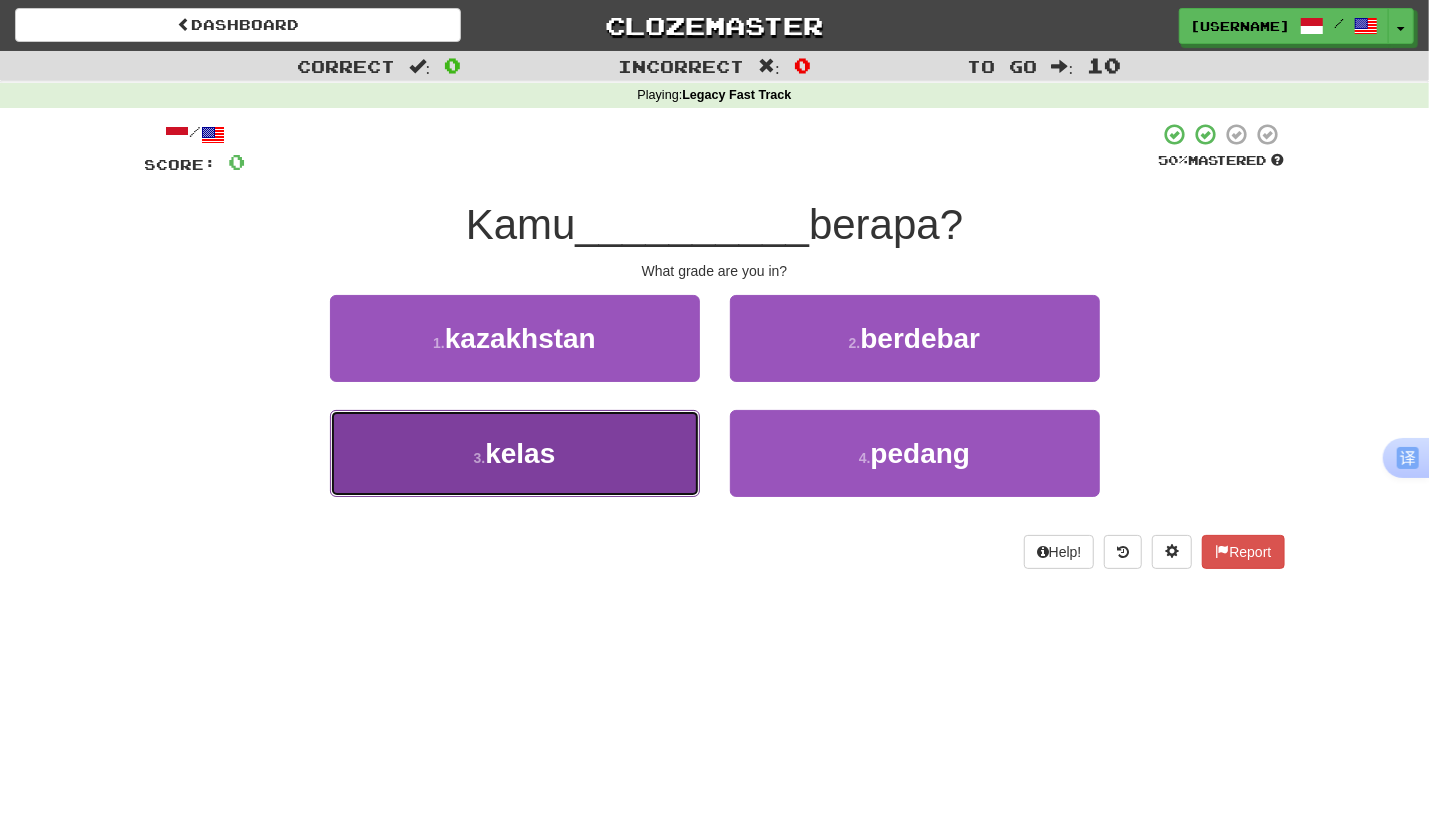 click on "kelas" at bounding box center (520, 453) 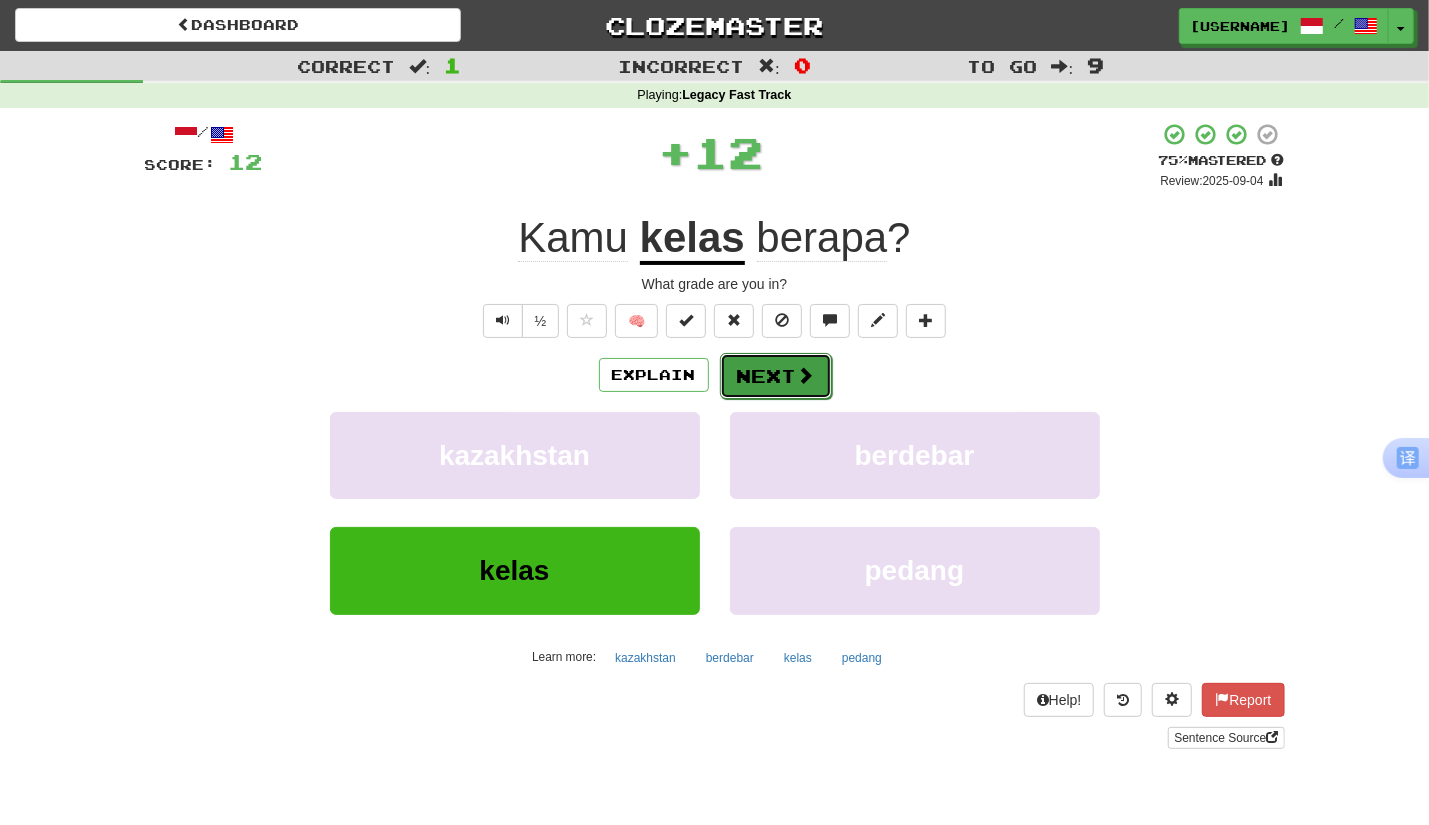 click on "Next" at bounding box center [776, 376] 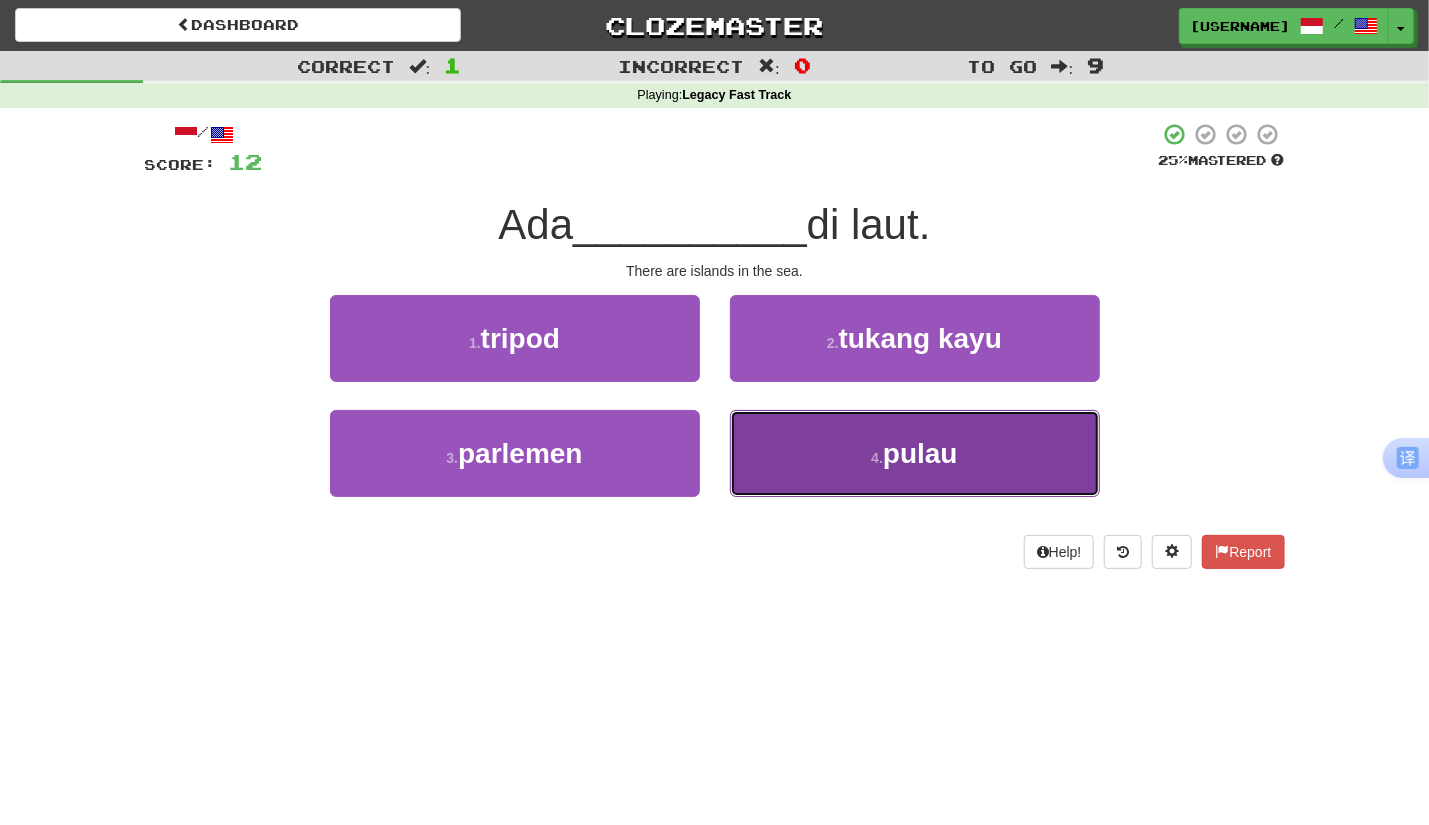 click on "4 .  pulau" at bounding box center [915, 453] 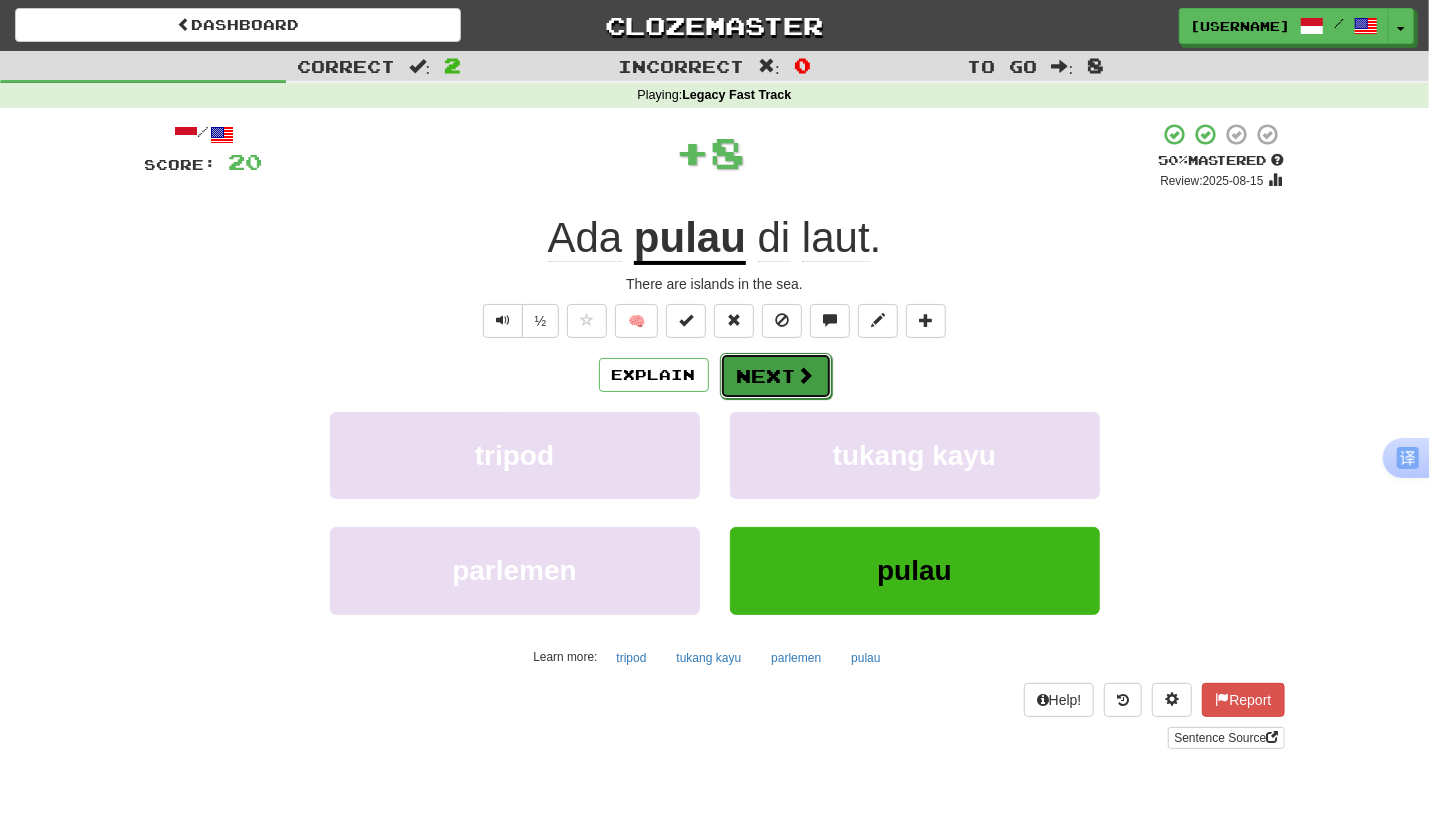 click on "Next" at bounding box center (776, 376) 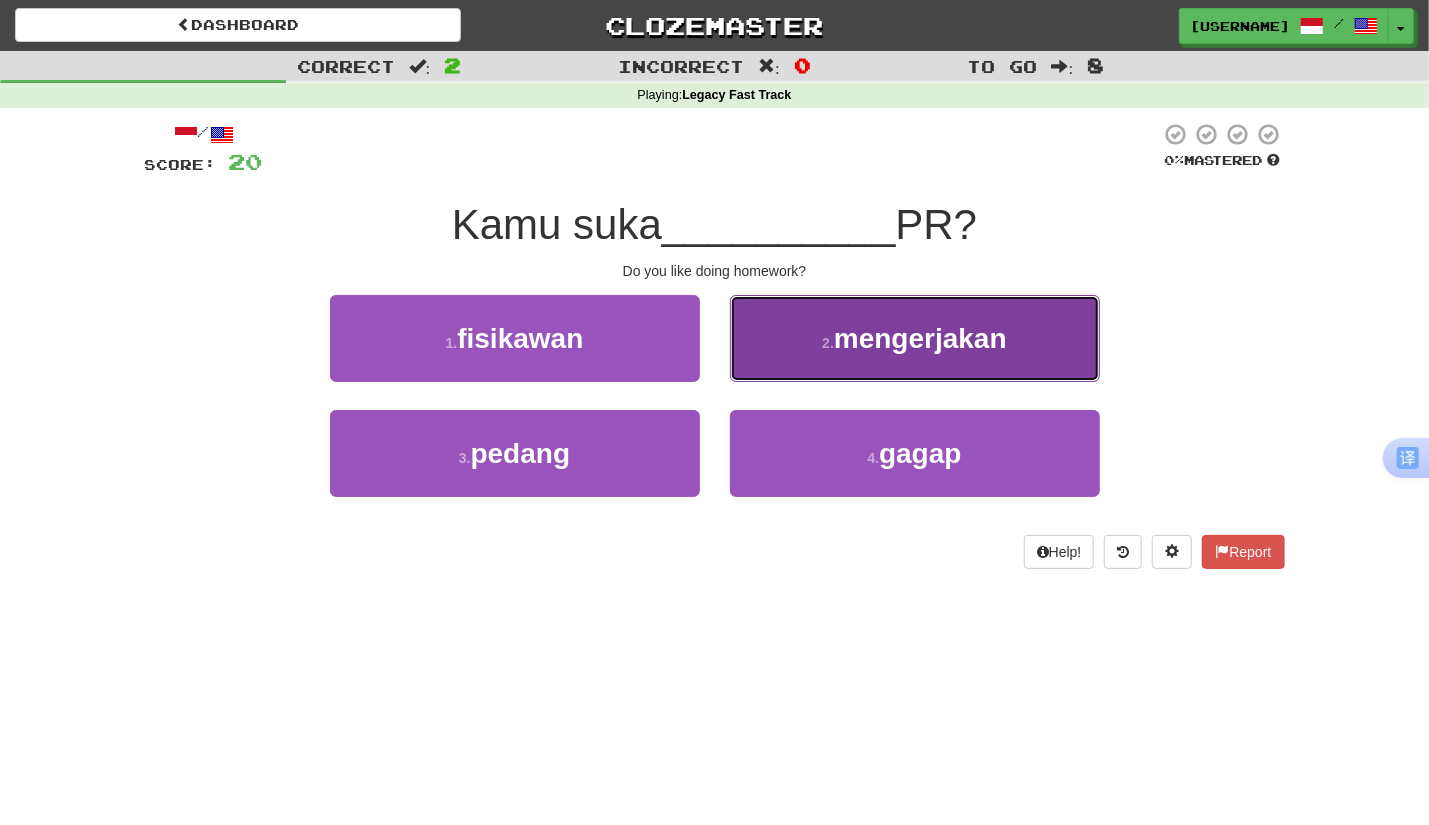 click on "2 .  mengerjakan" at bounding box center (915, 338) 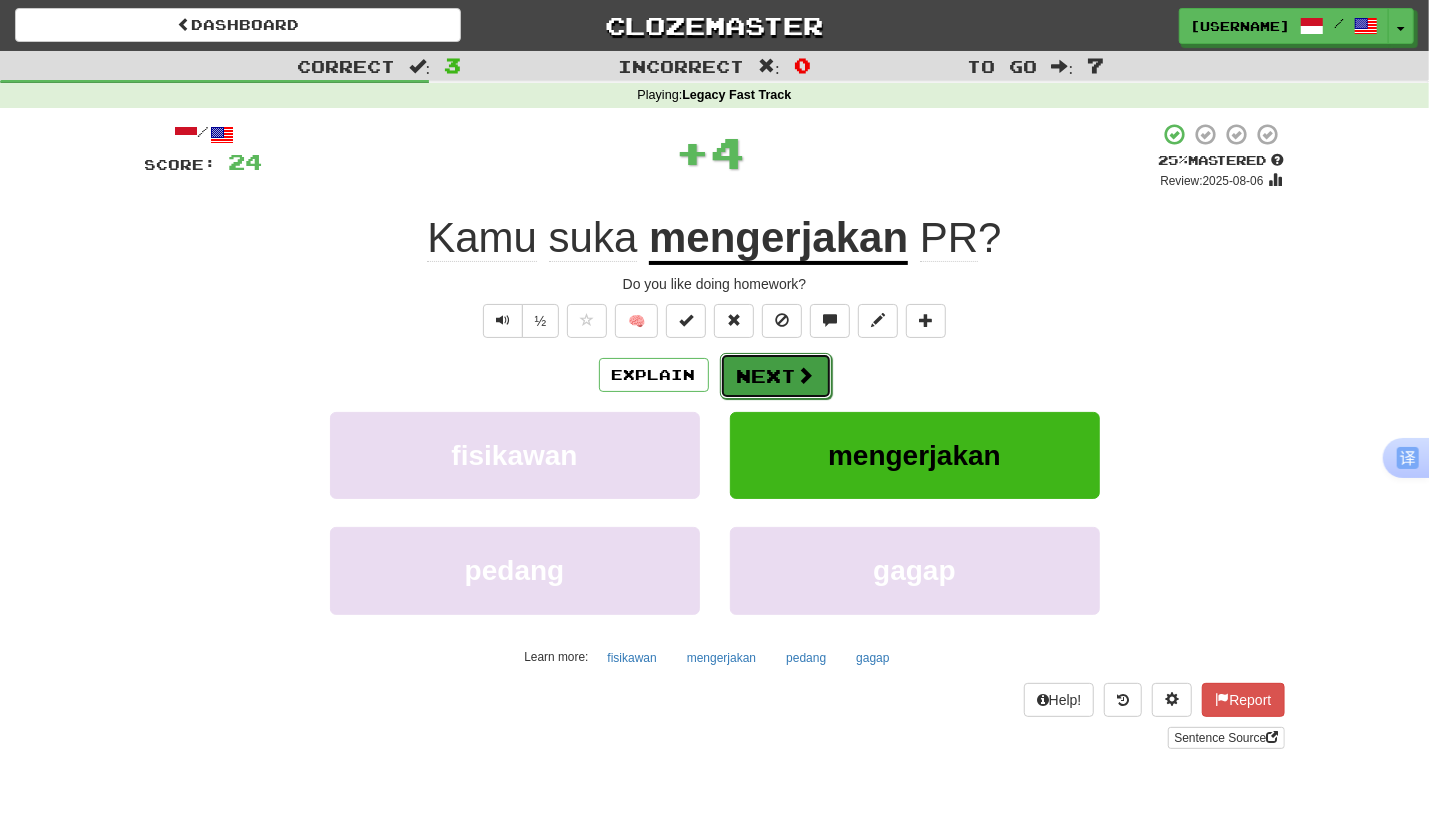 click on "Next" at bounding box center [776, 376] 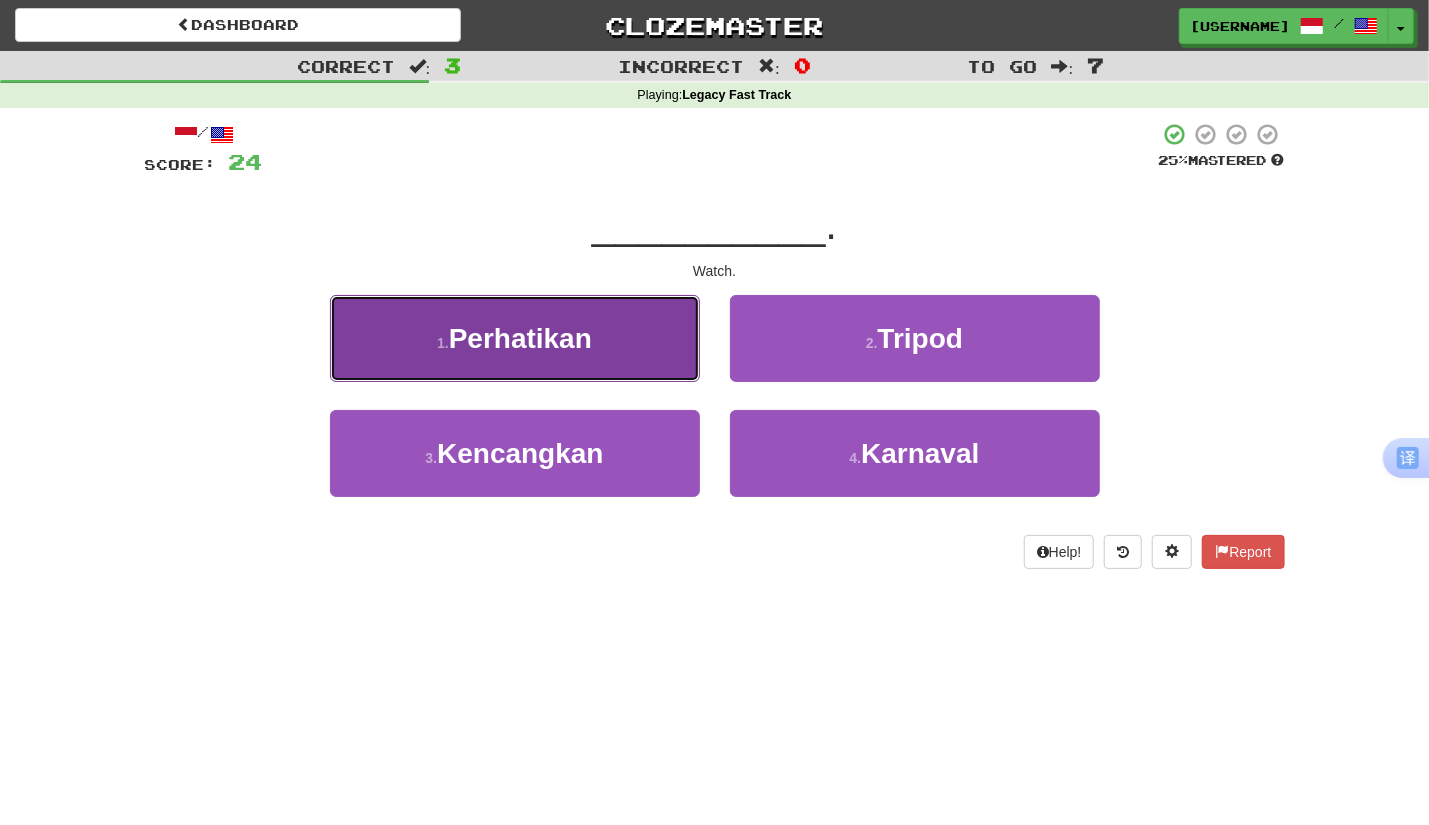 click on "1 .  Perhatikan" at bounding box center [515, 338] 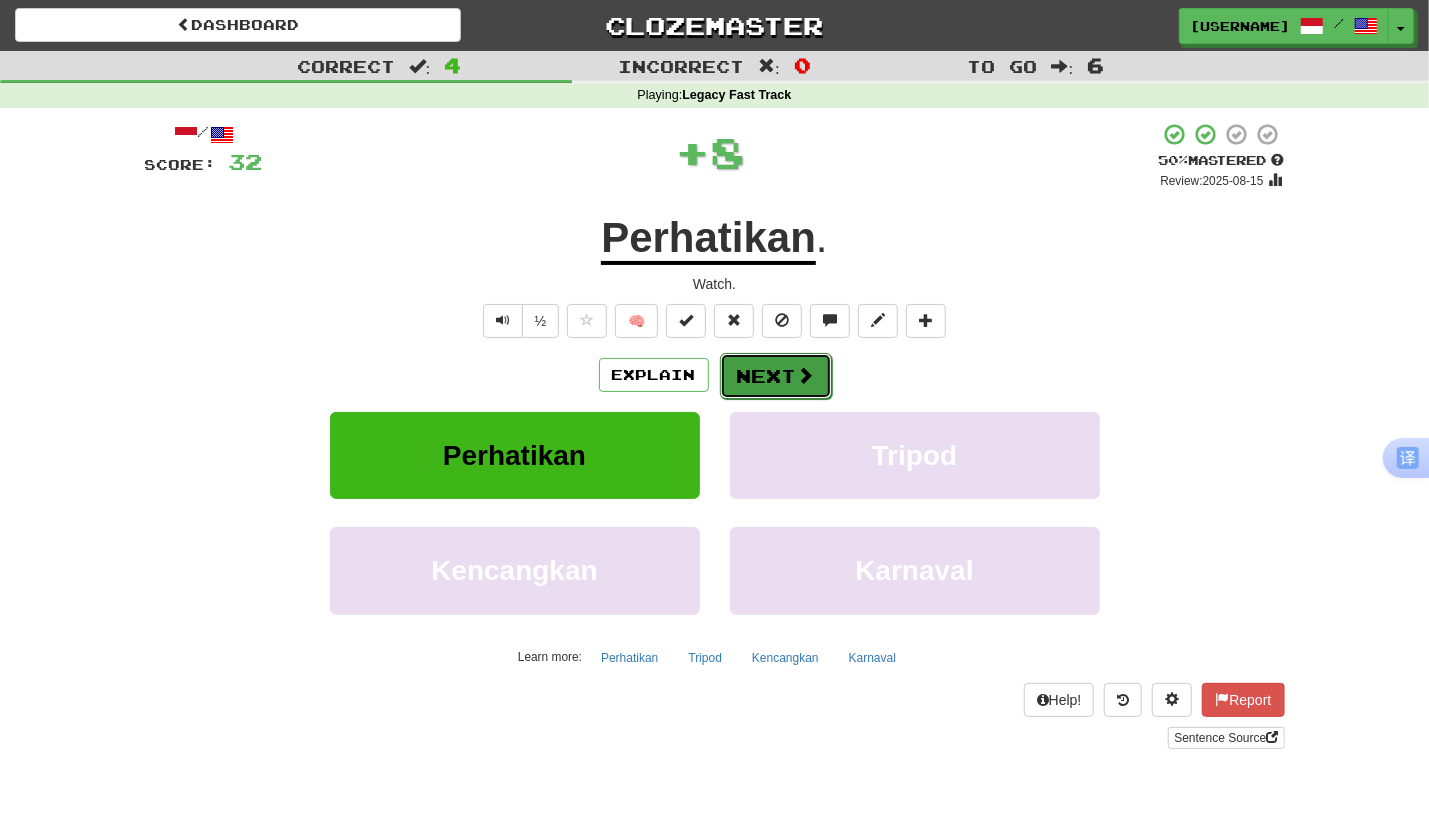 click on "Next" at bounding box center [776, 376] 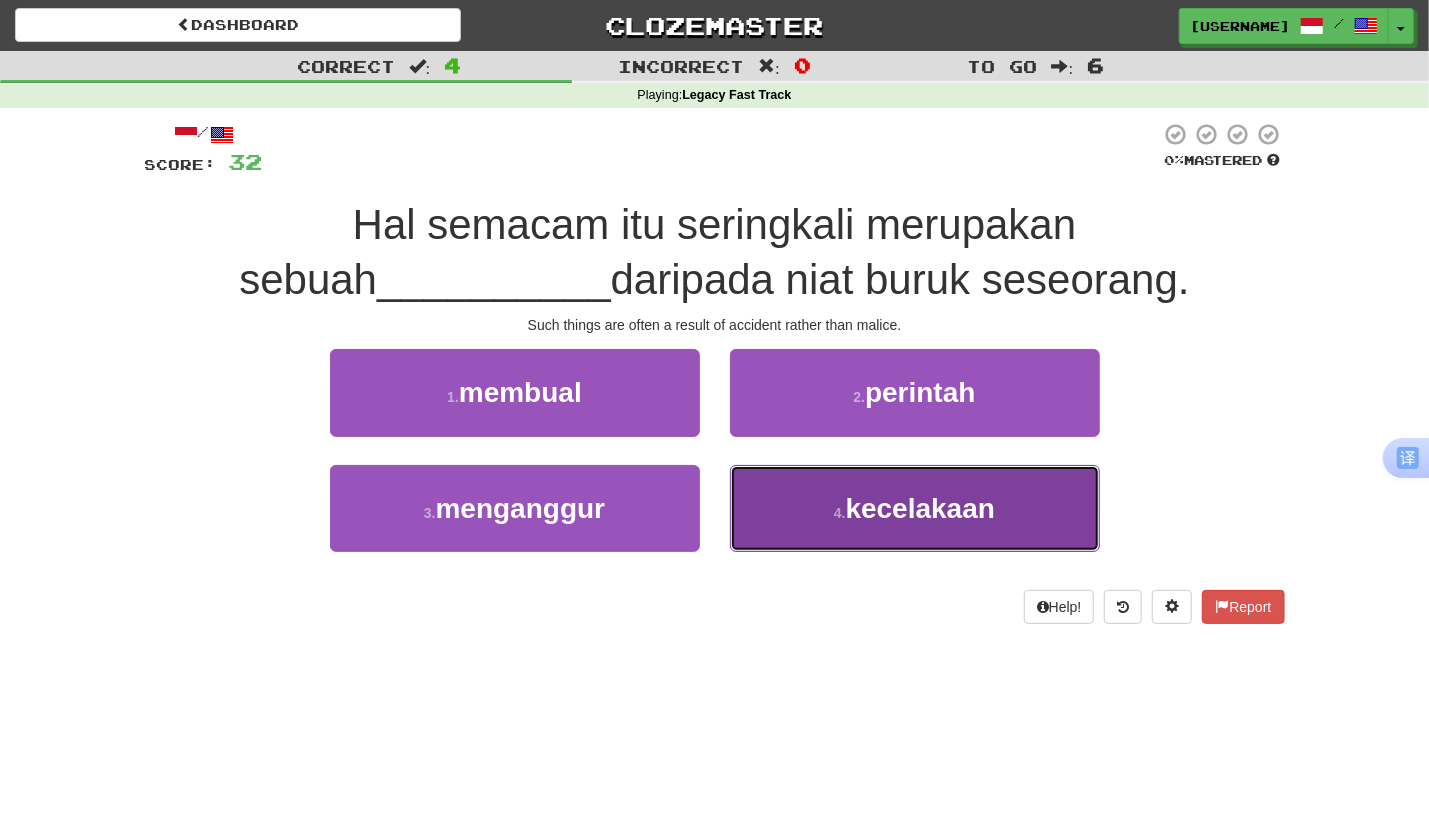 click on "4 .  kecelakaan" at bounding box center [915, 508] 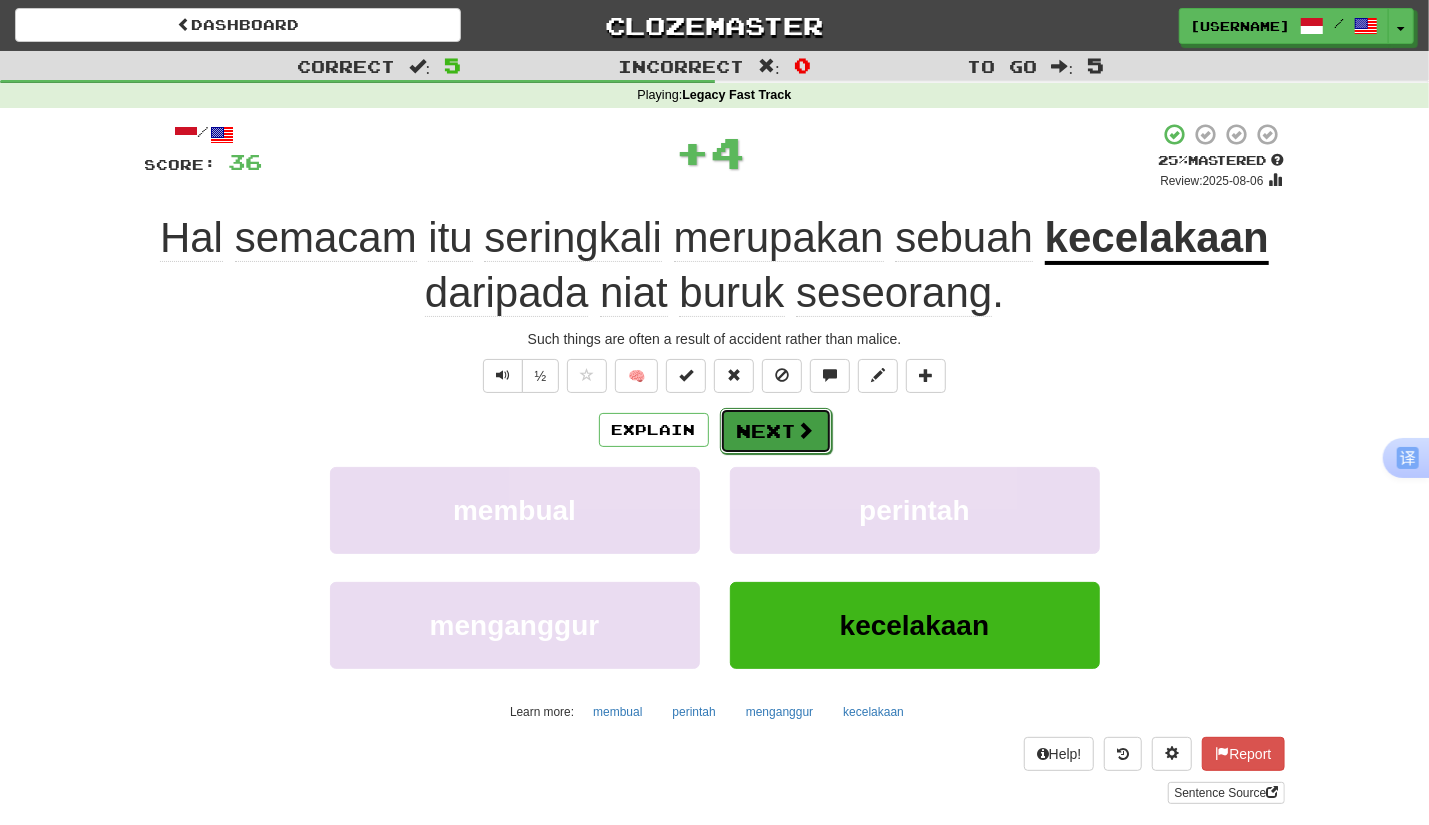 click on "Next" at bounding box center (776, 431) 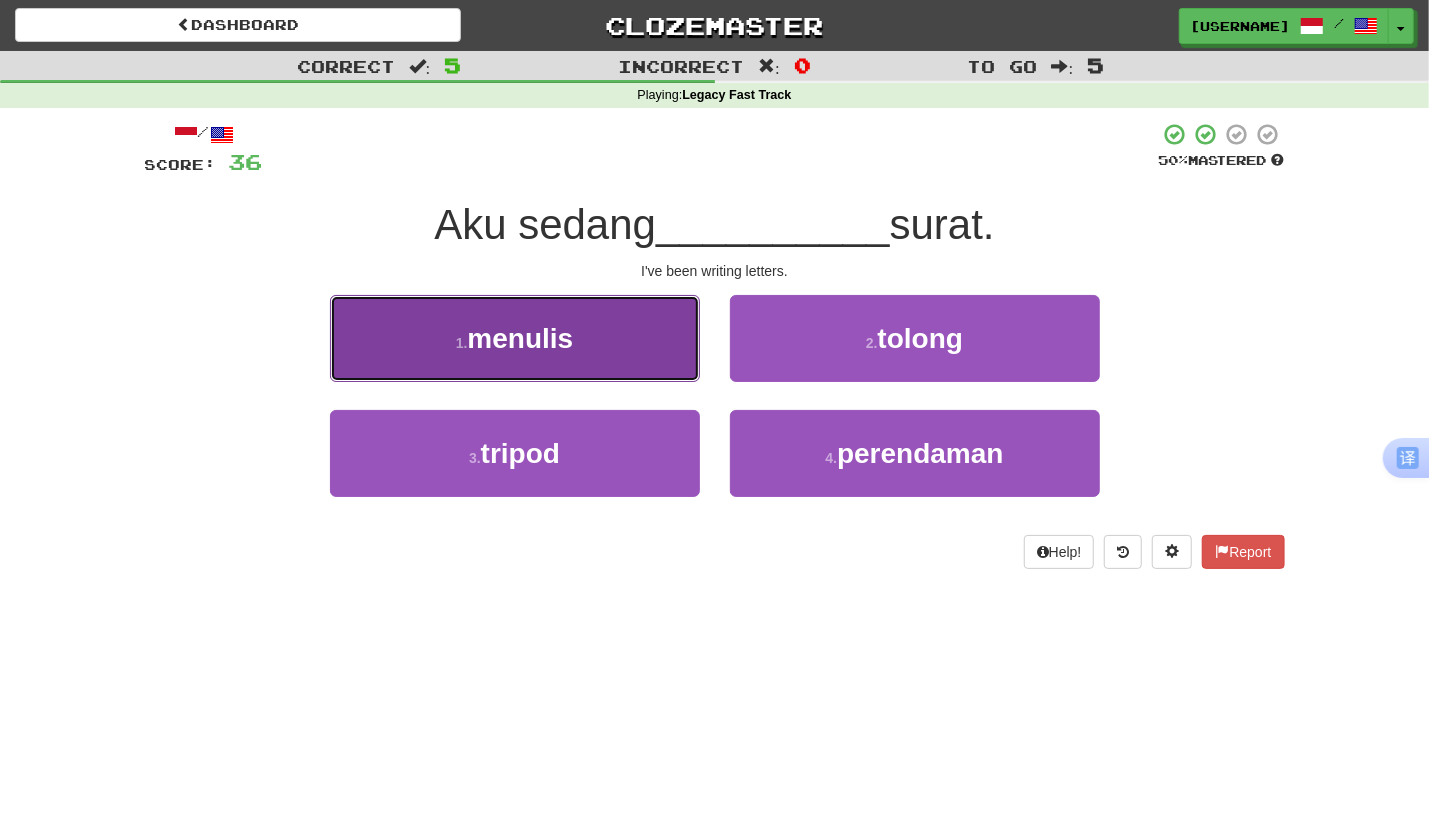 click on "1 .  menulis" at bounding box center (515, 338) 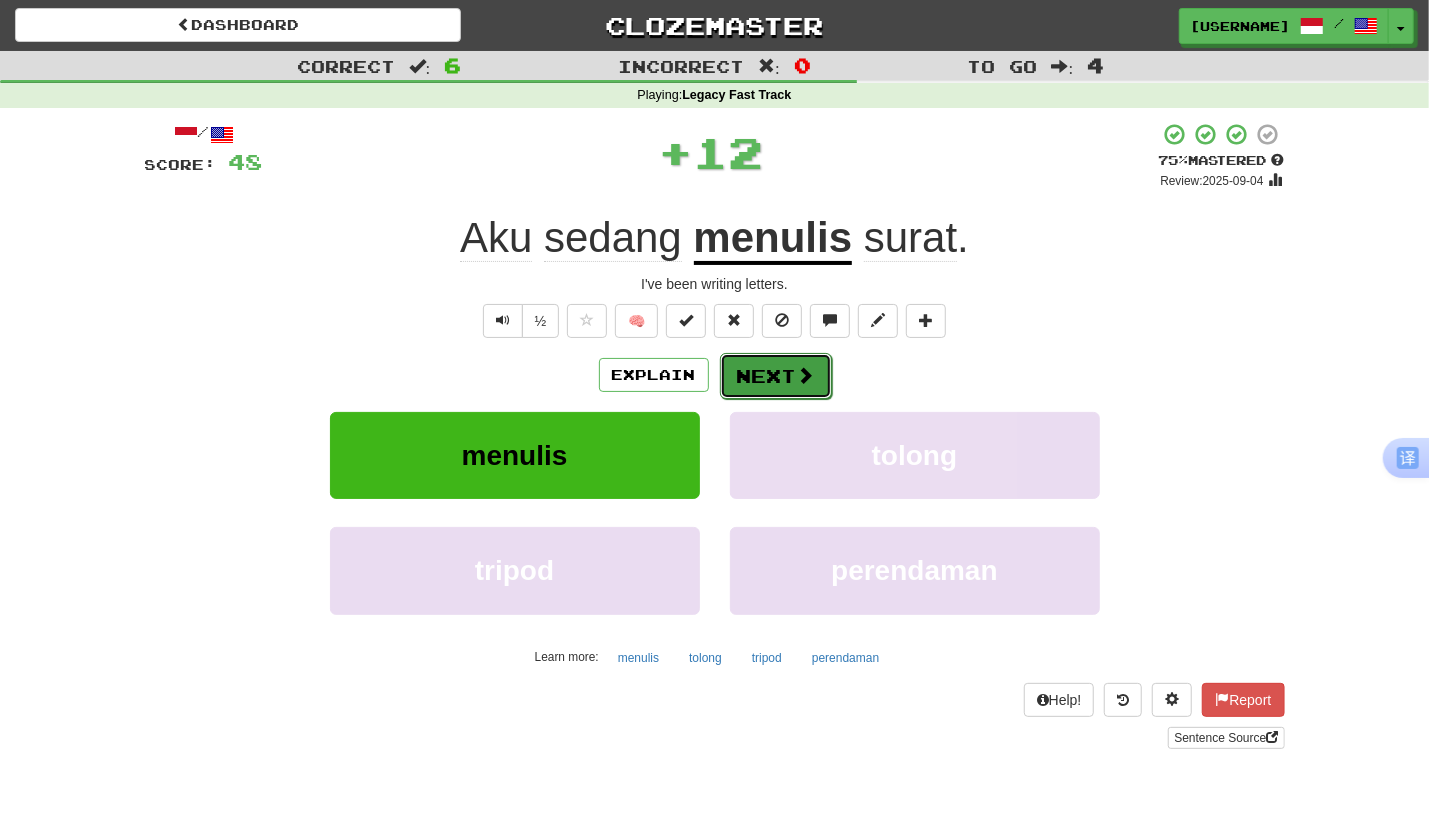 click on "Next" at bounding box center [776, 376] 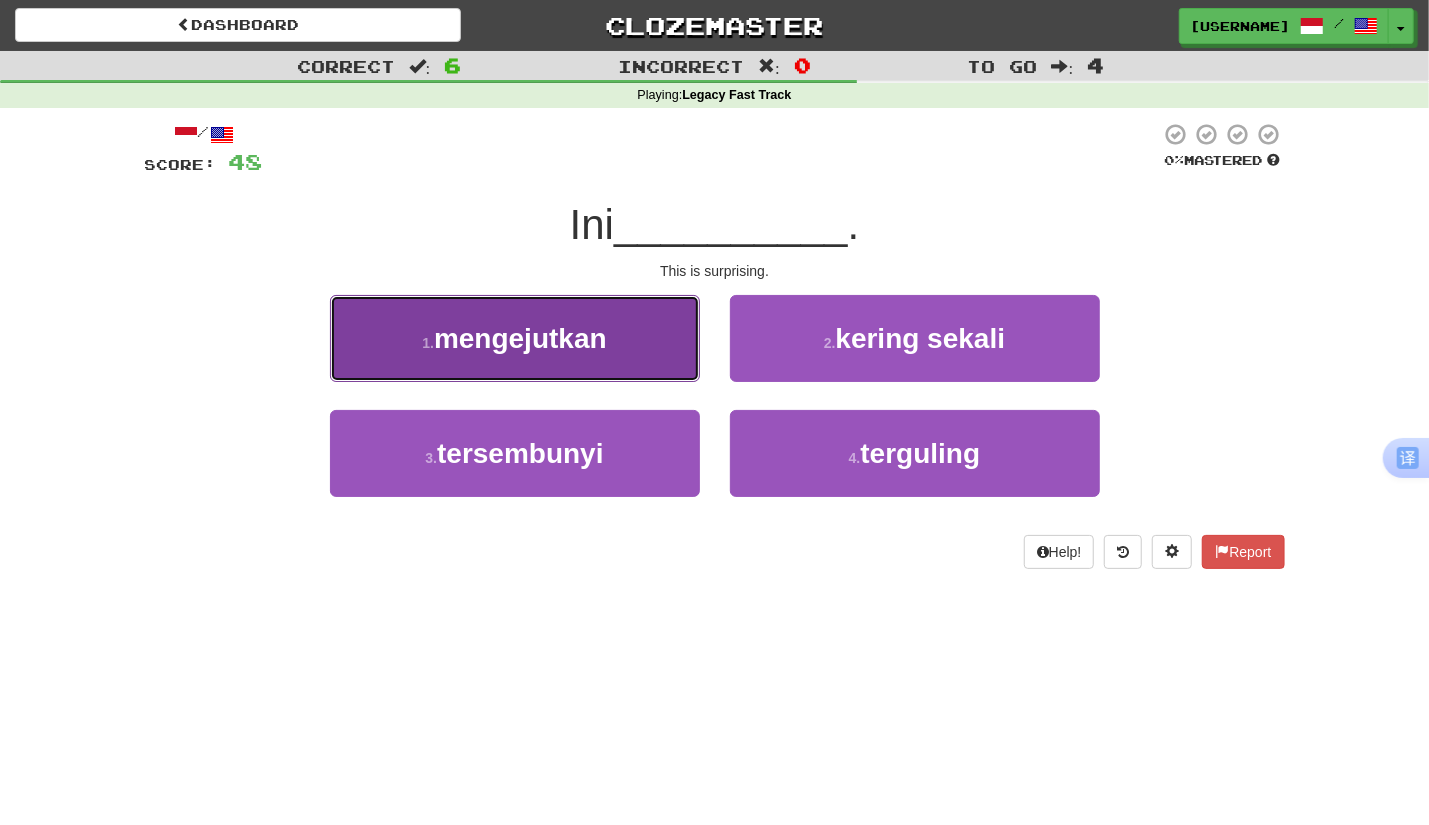 click on "1 .  mengejutkan" at bounding box center (515, 338) 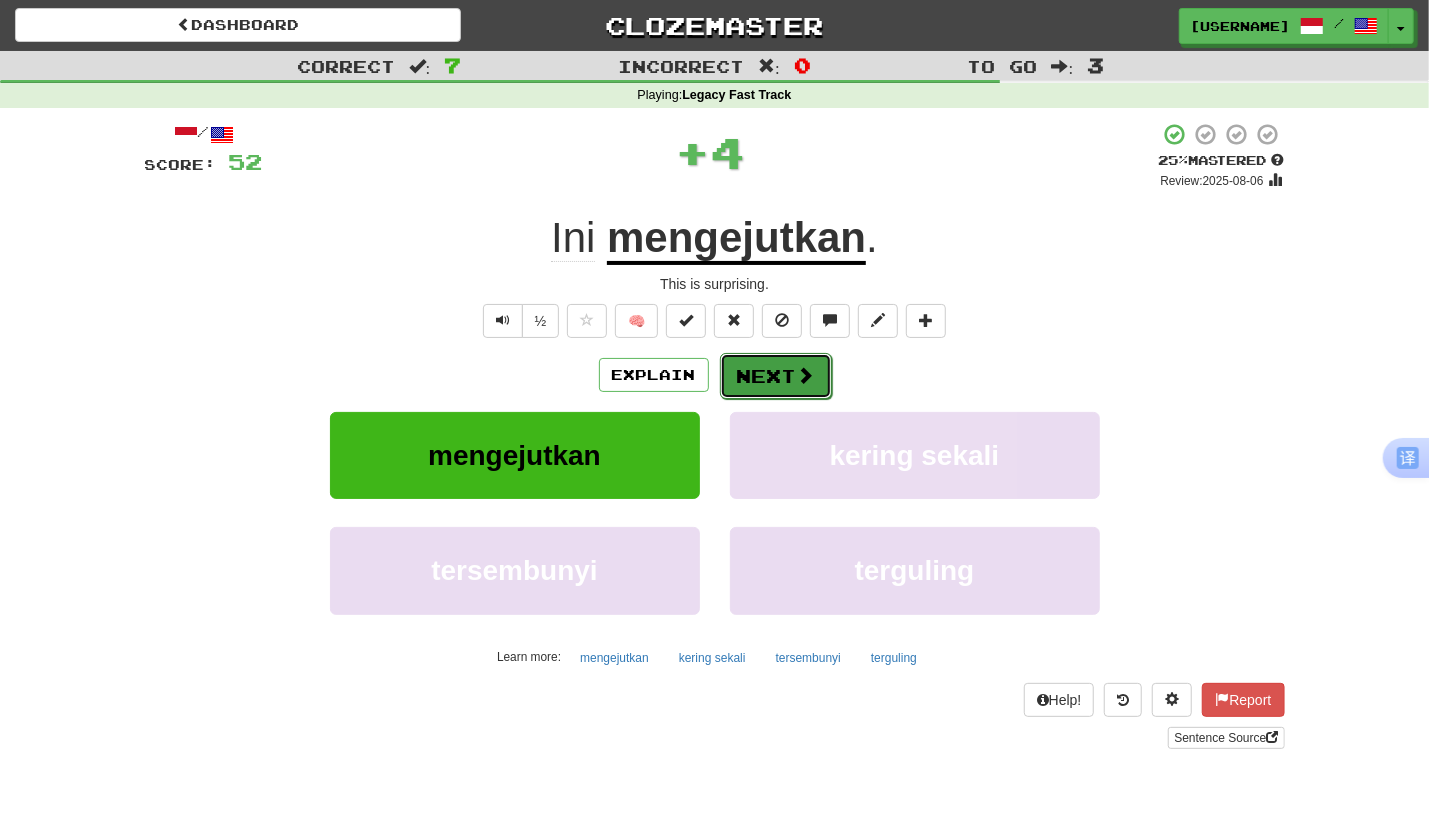 click on "Next" at bounding box center (776, 376) 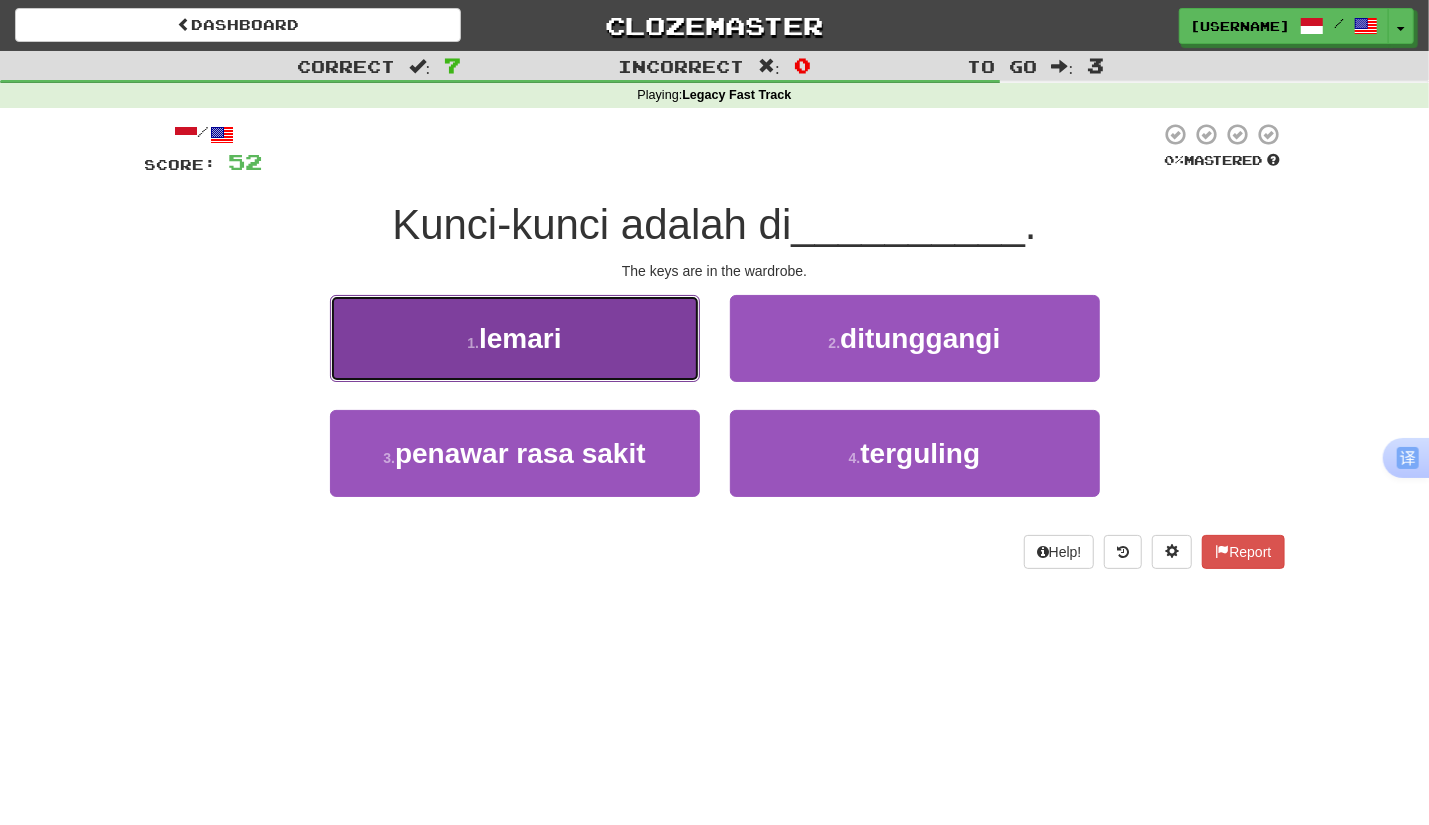click on "1 .  lemari" at bounding box center [515, 338] 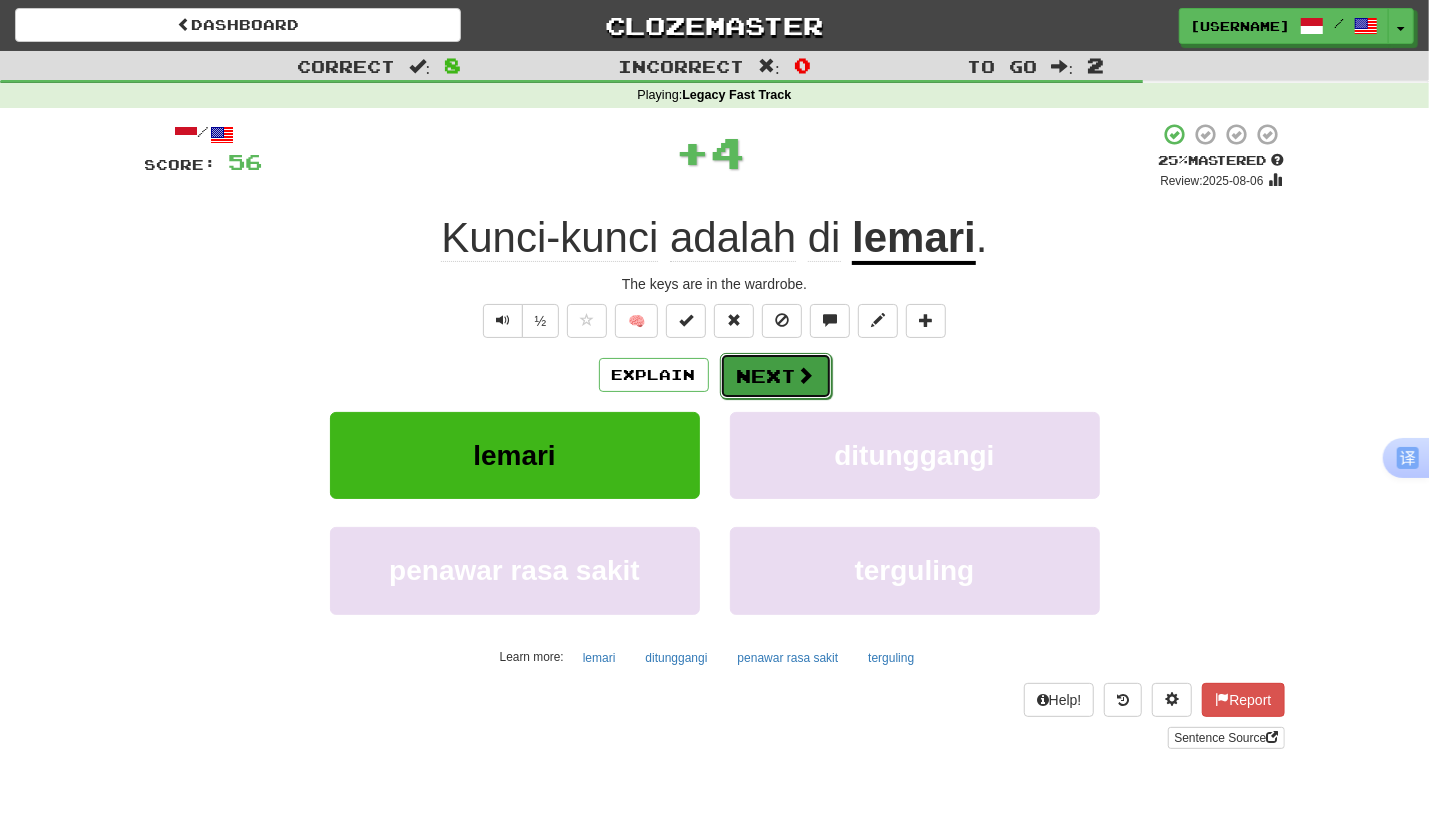 click on "Next" at bounding box center [776, 376] 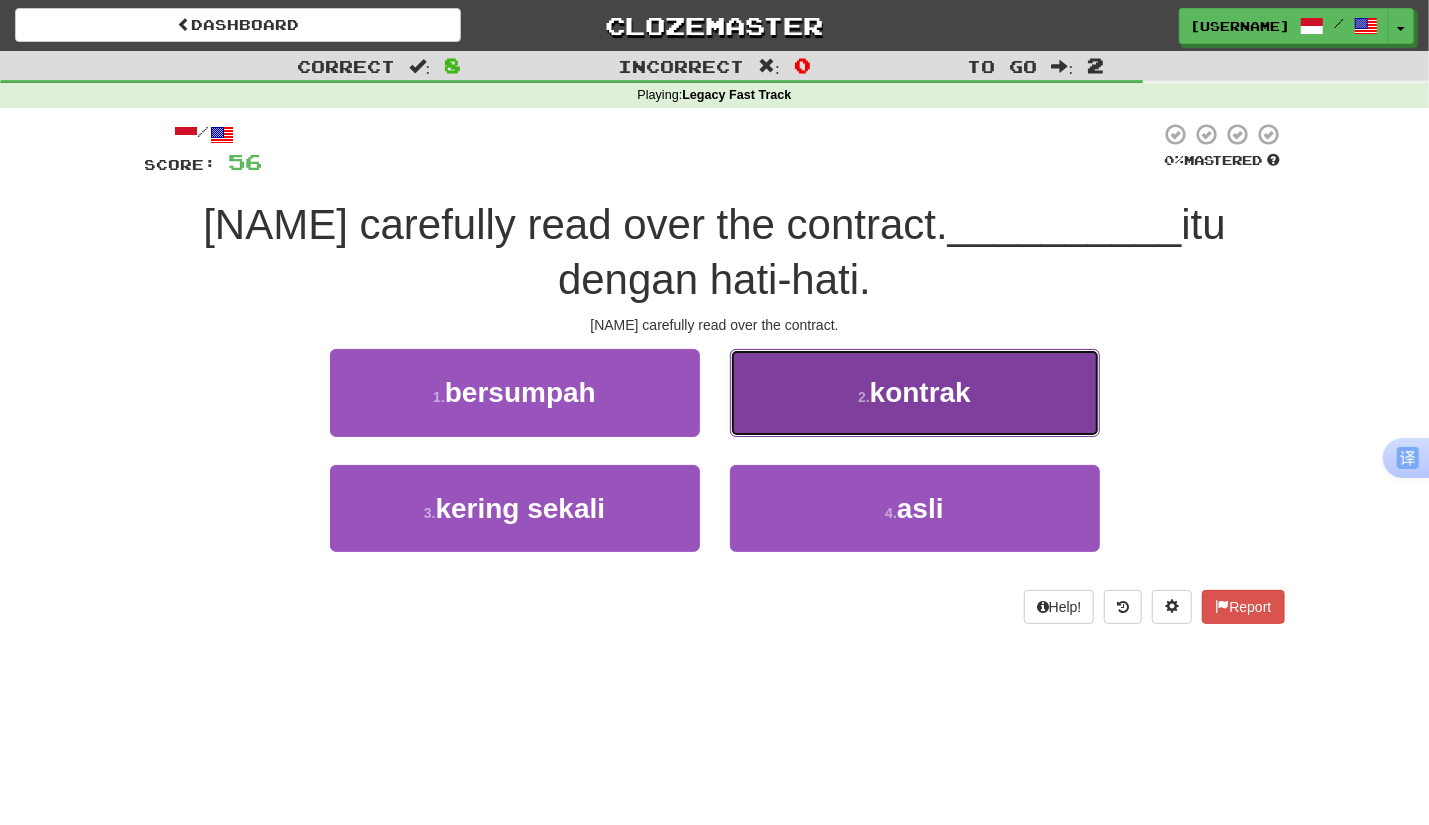 click on "2 .  kontrak" at bounding box center (915, 392) 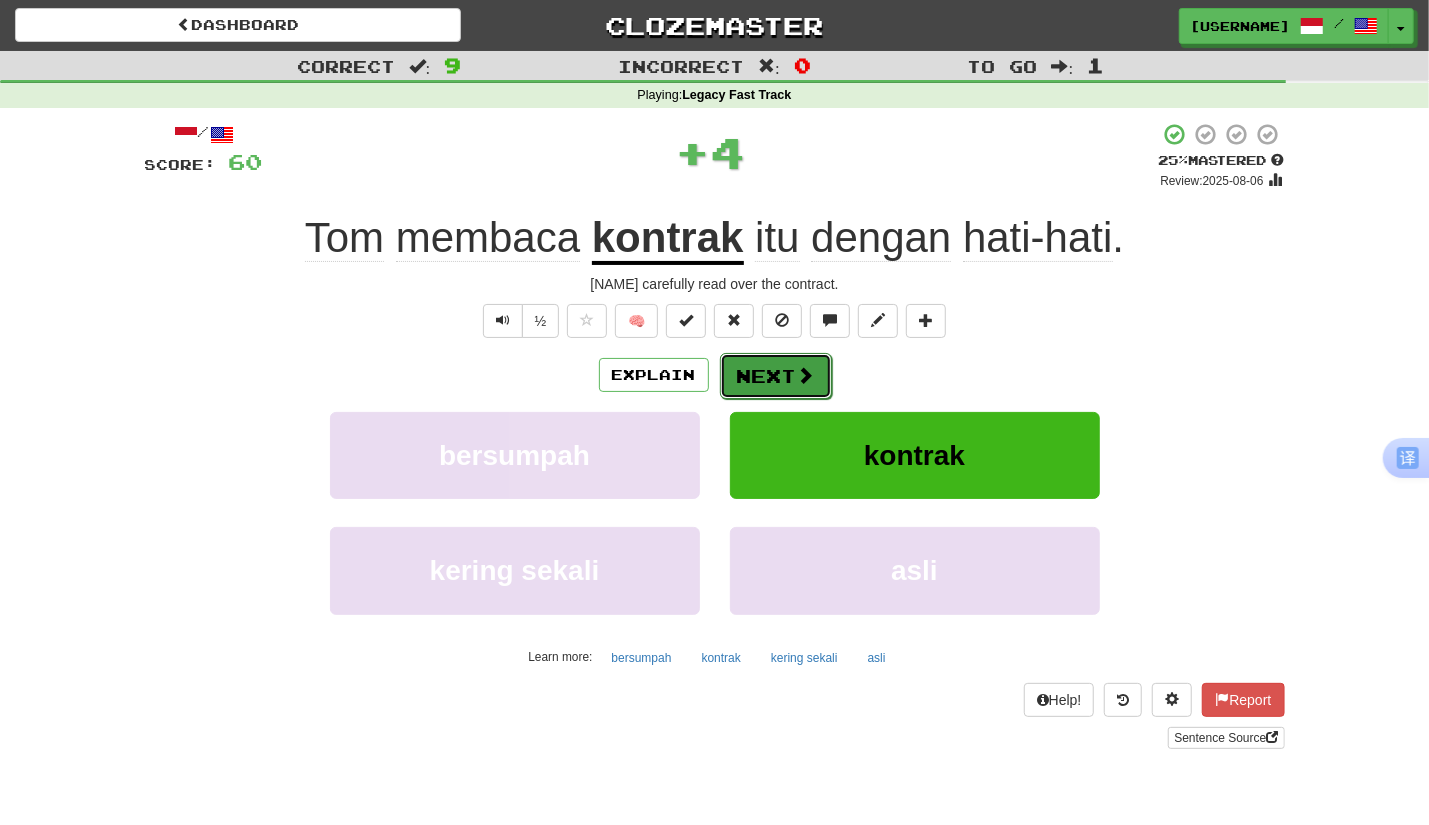 click on "Next" at bounding box center (776, 376) 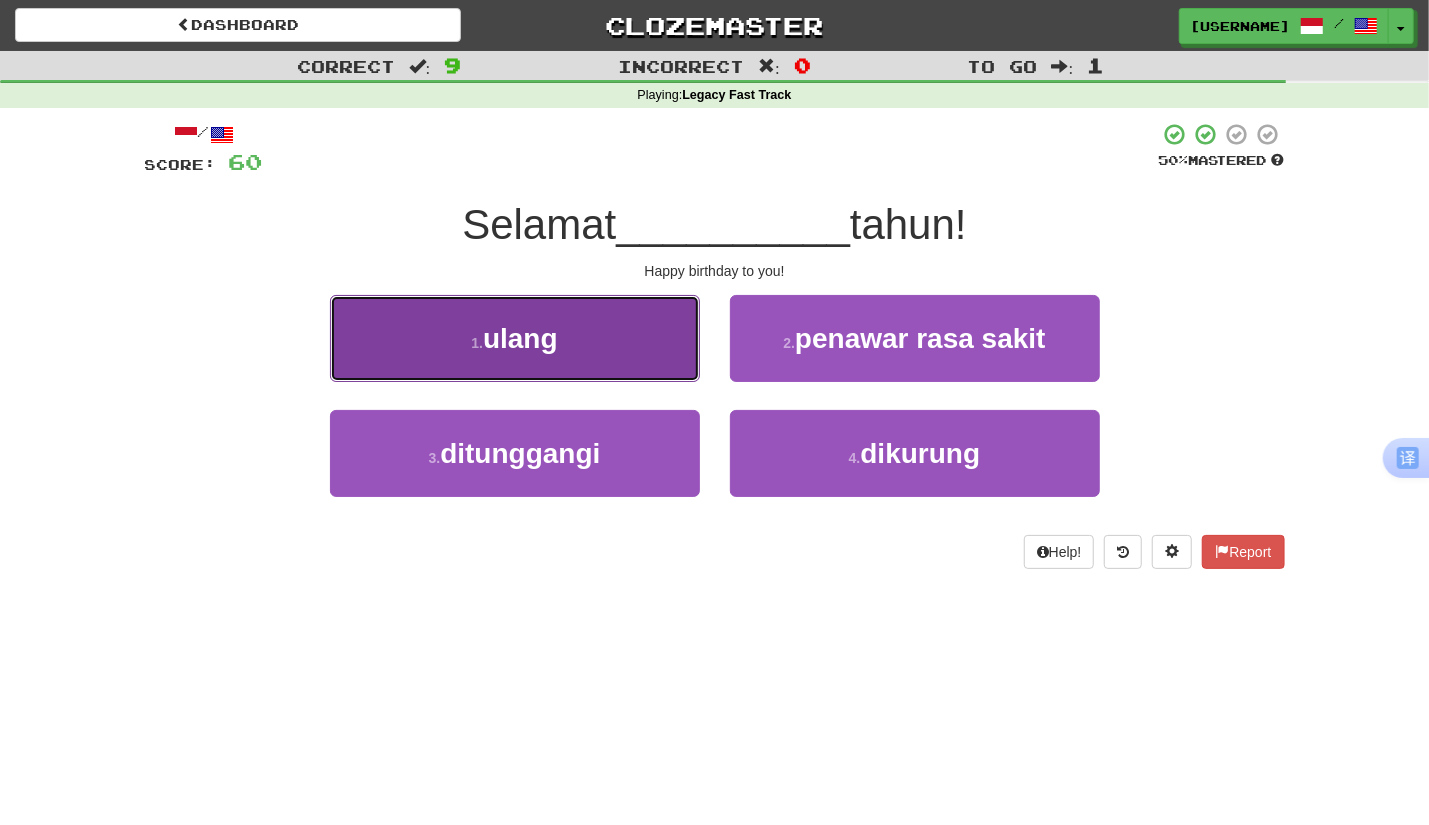 click on "1 .  ulang" at bounding box center (515, 338) 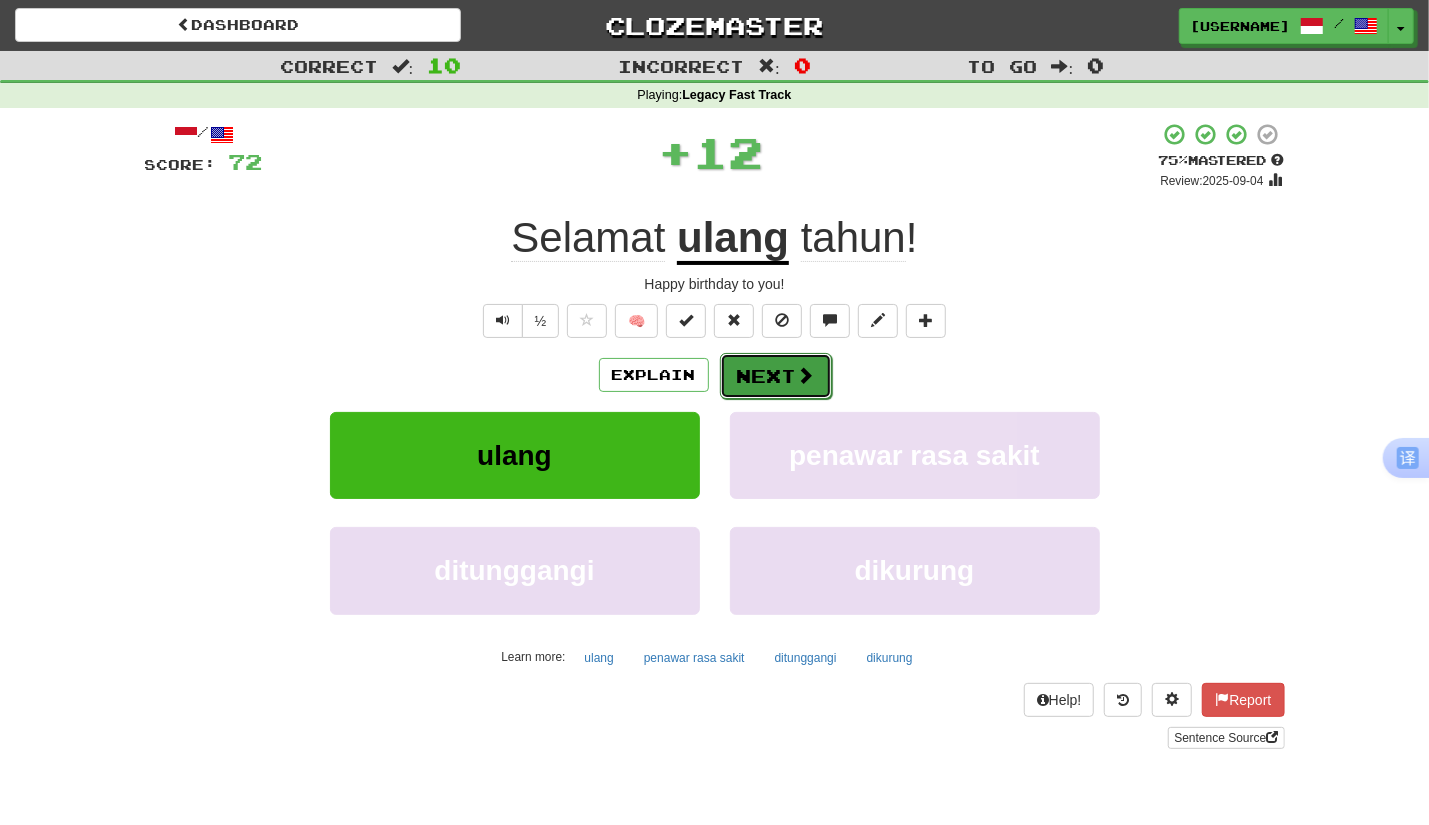 click on "Next" at bounding box center [776, 376] 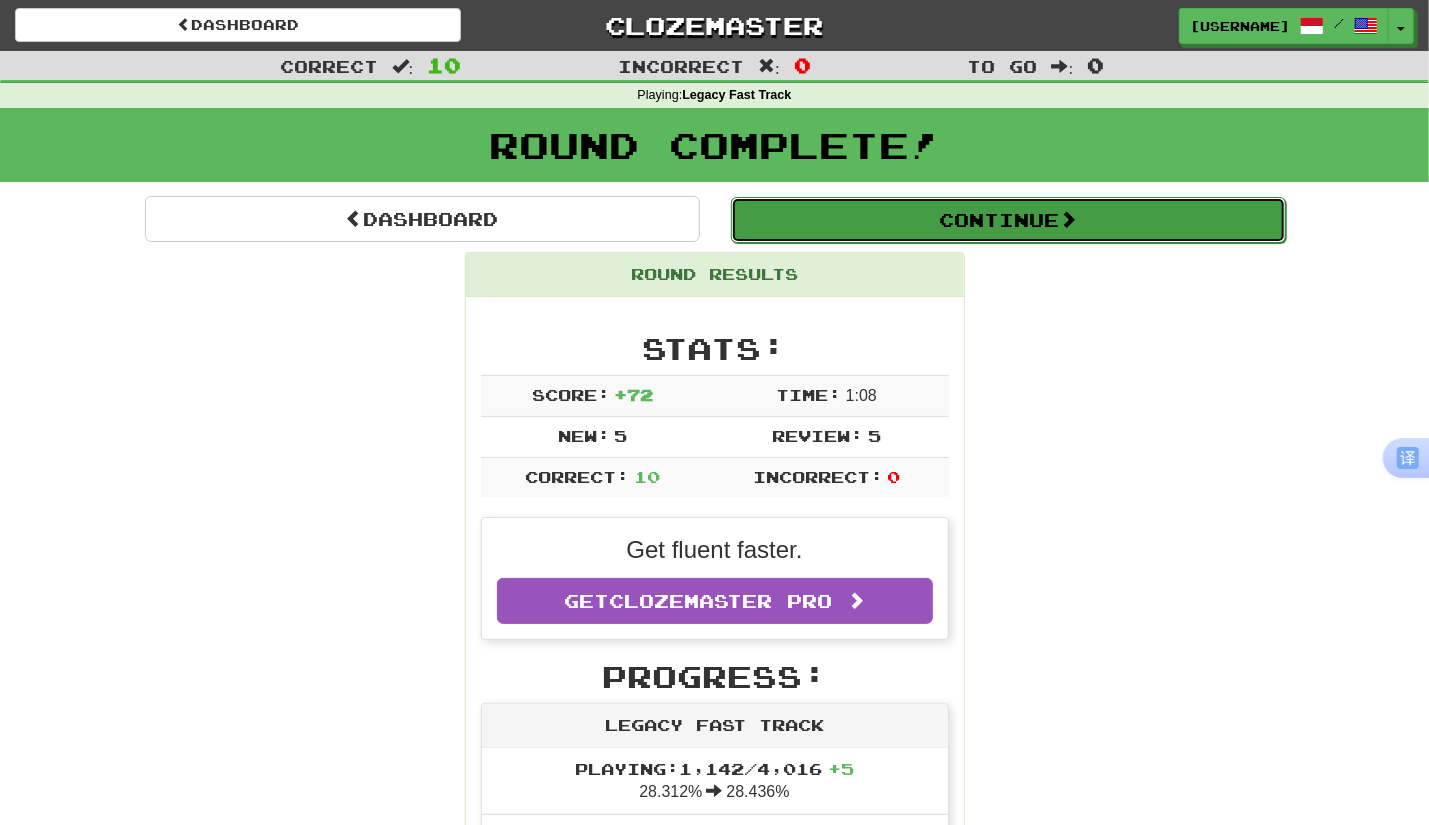 click on "Continue" at bounding box center [1008, 220] 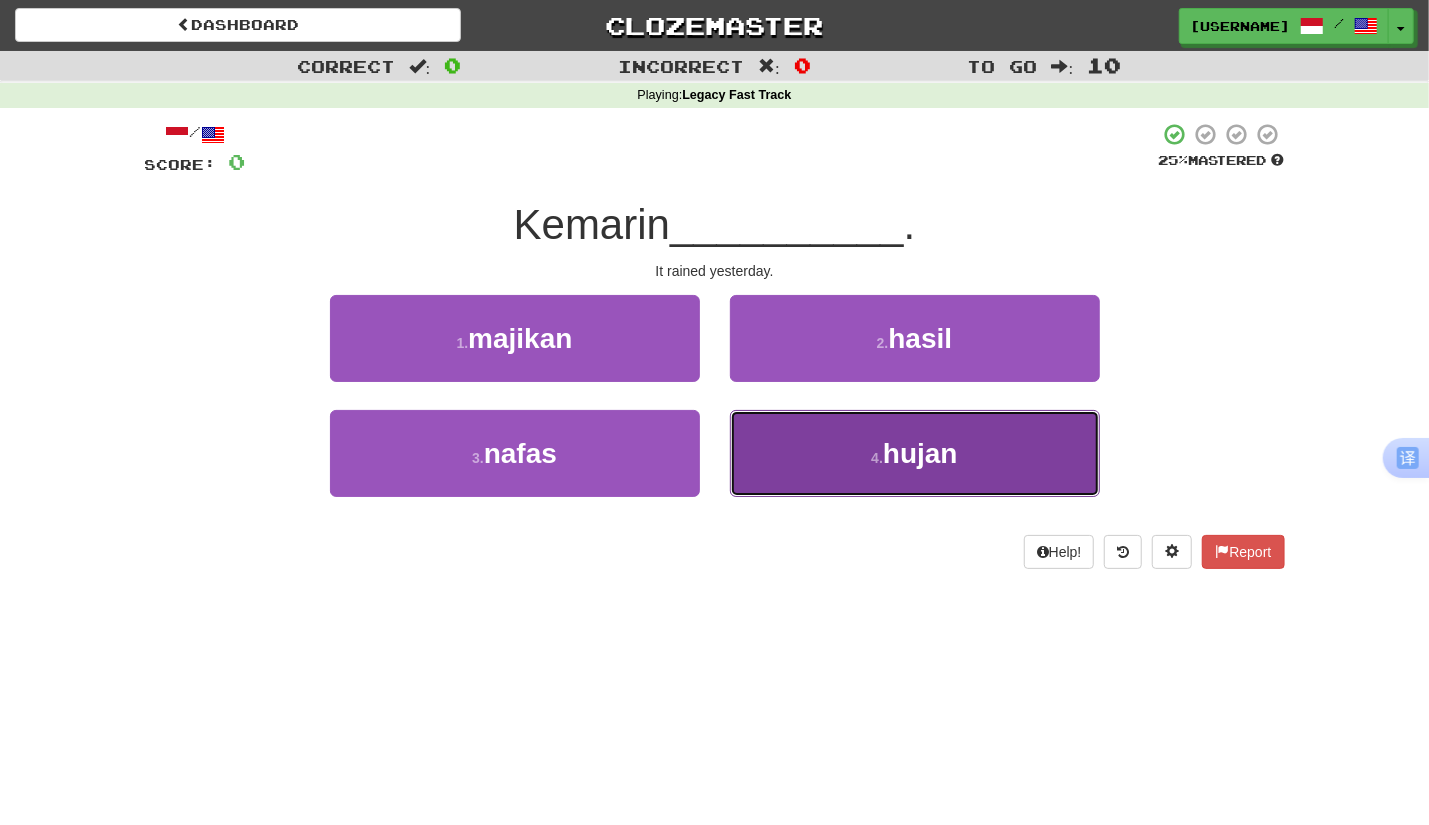 click on "4 .  hujan" at bounding box center [915, 453] 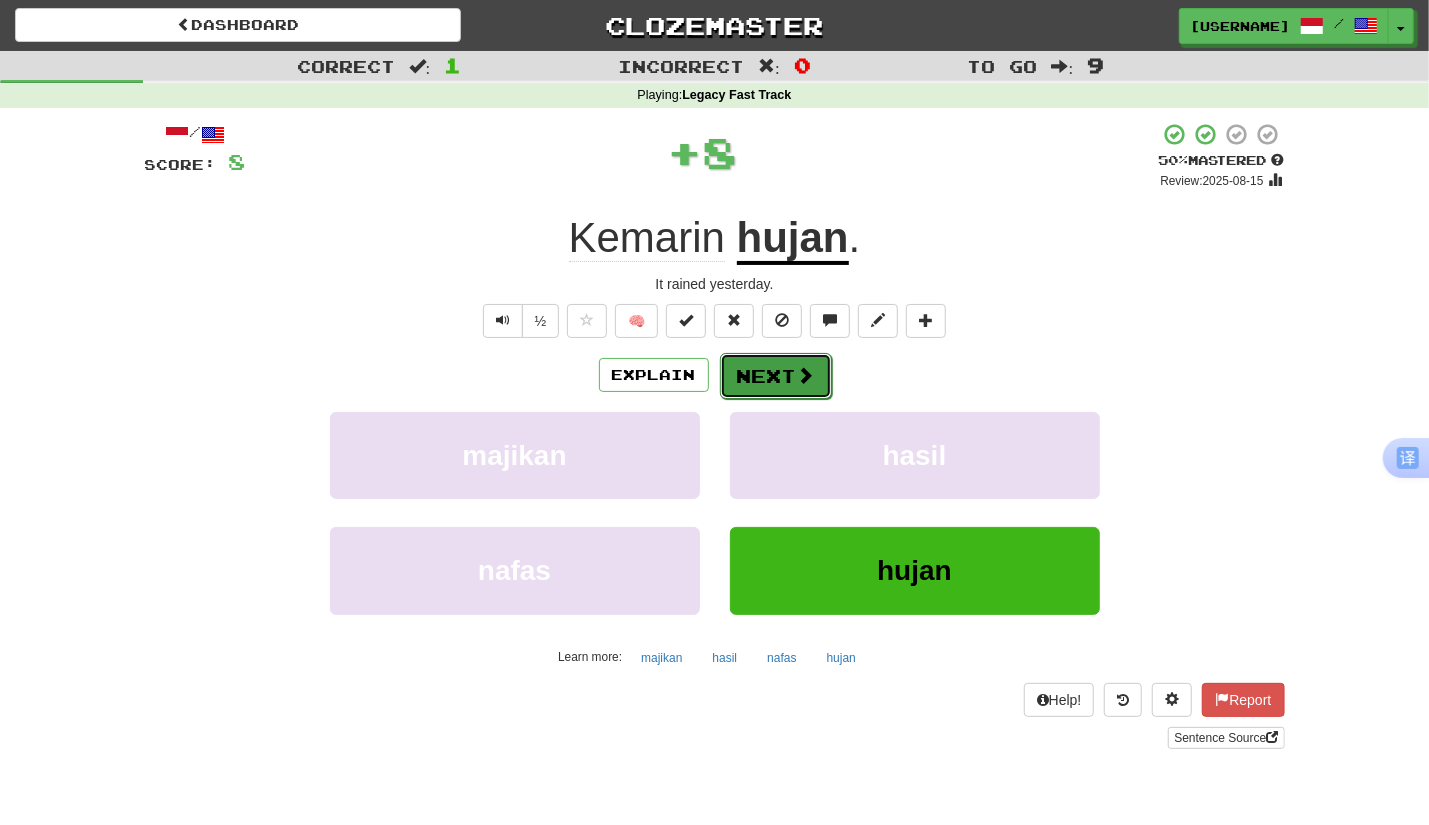click on "Next" at bounding box center (776, 376) 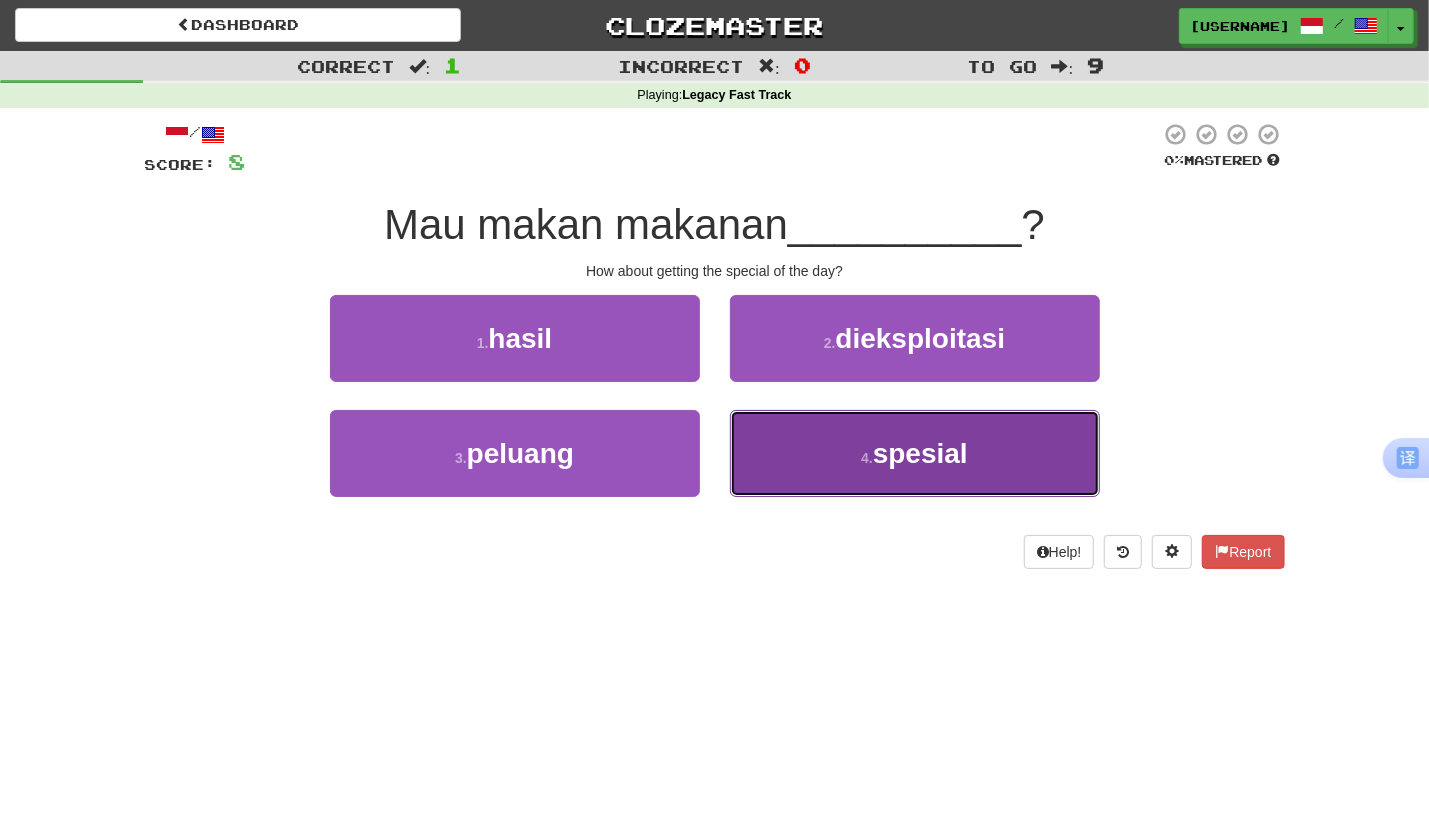 click on "4 .  spesial" at bounding box center [915, 453] 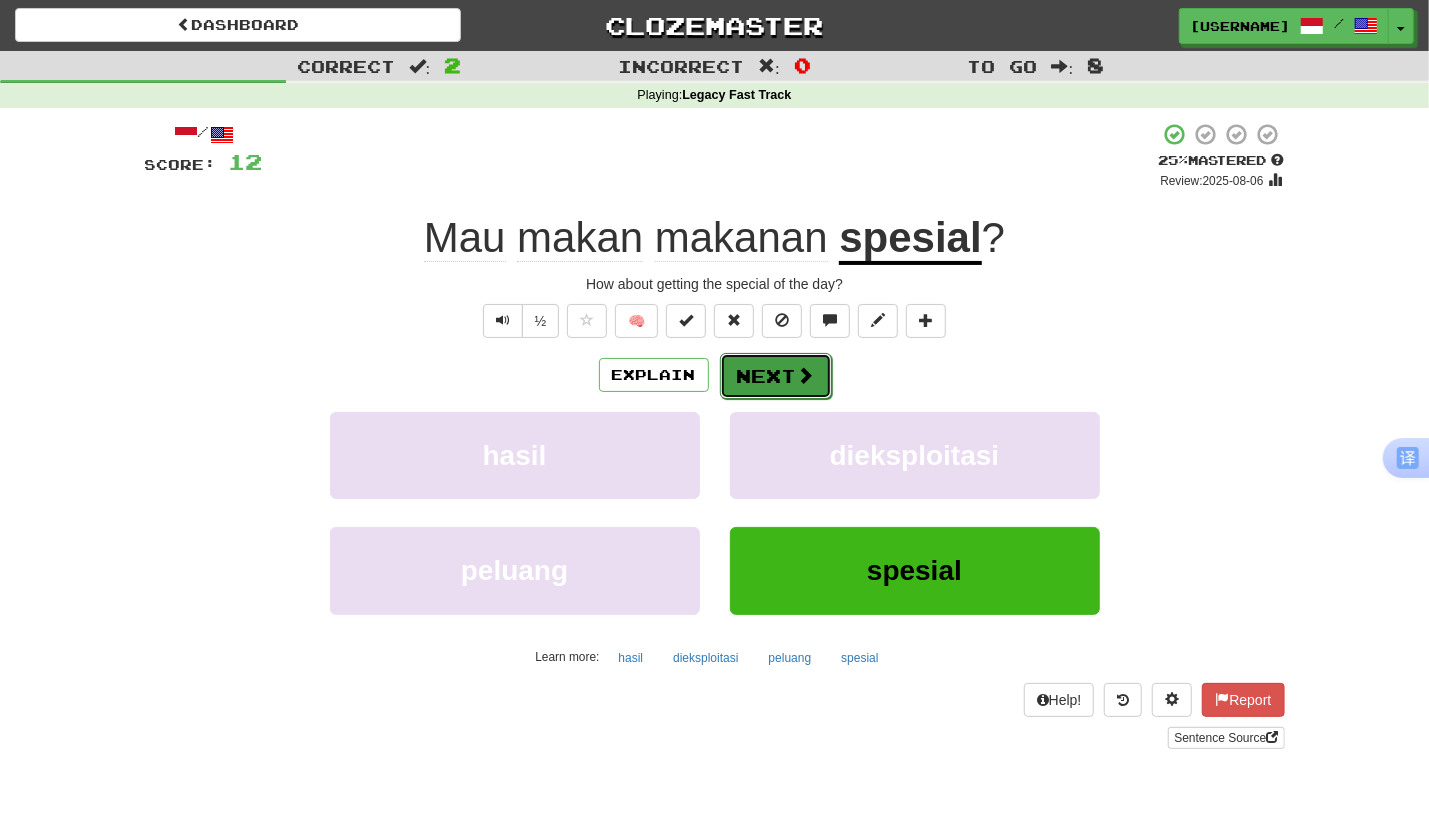 click on "Next" at bounding box center (776, 376) 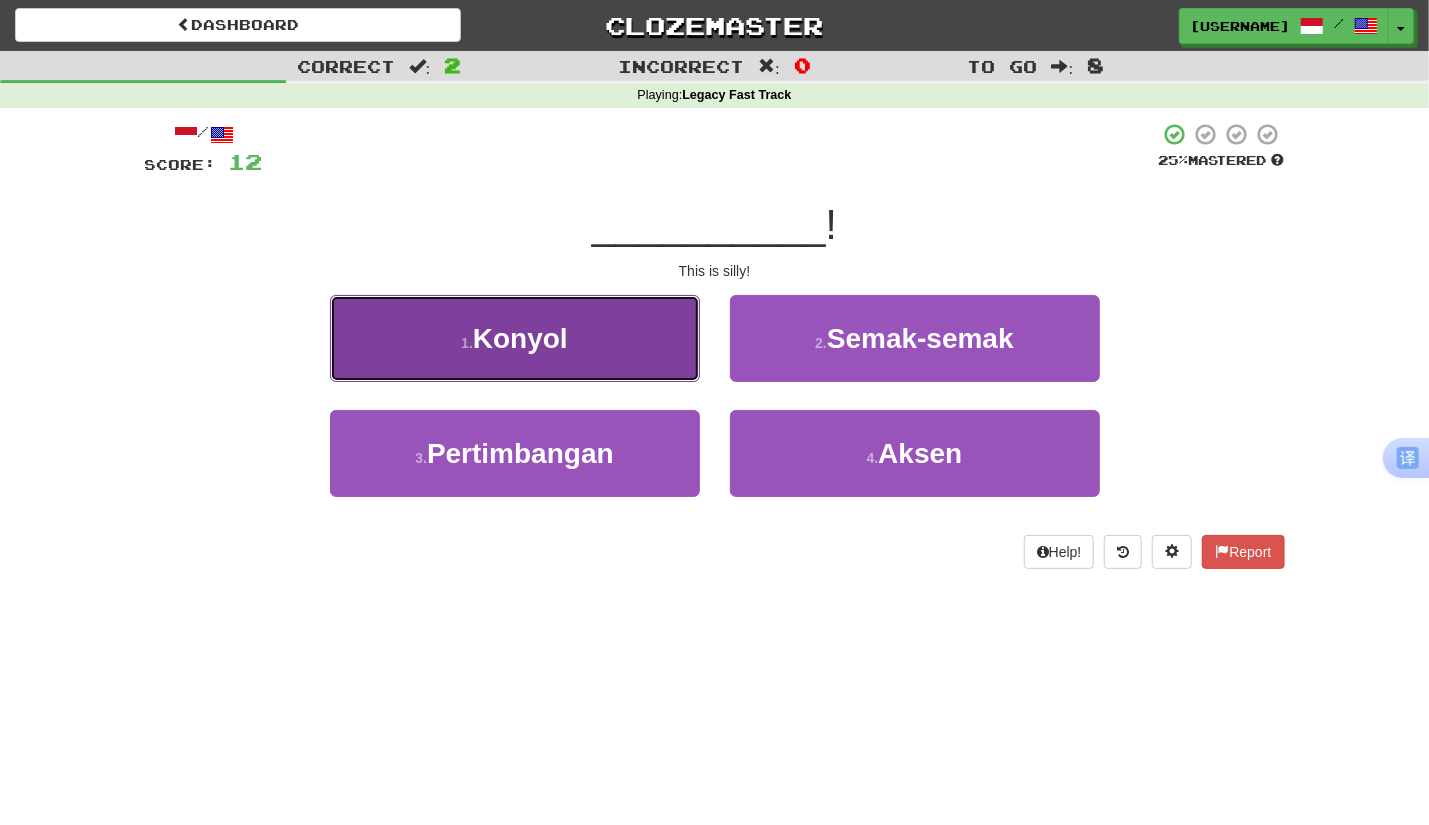 click on "Konyol" at bounding box center [520, 338] 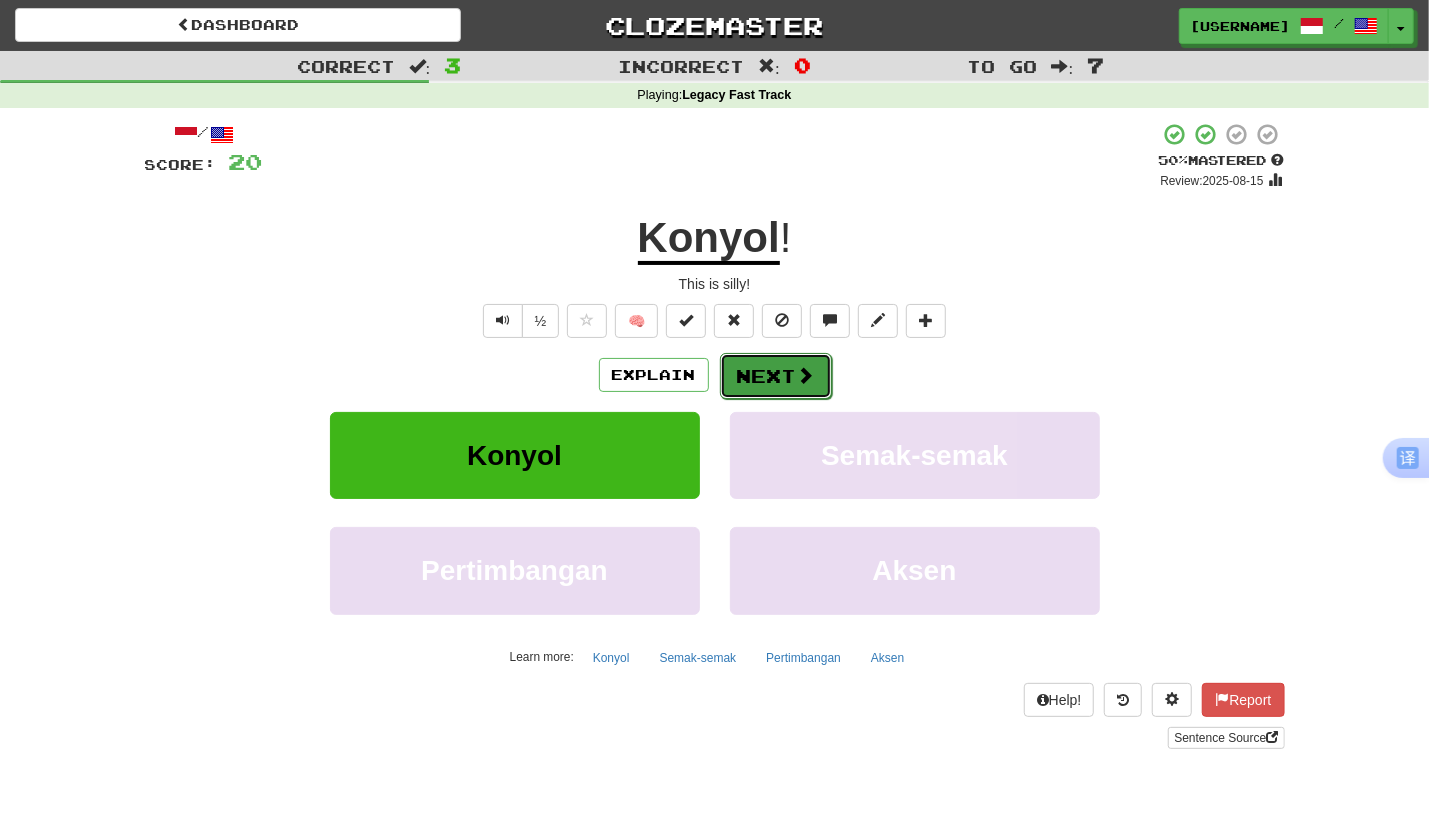 click on "Next" at bounding box center (776, 376) 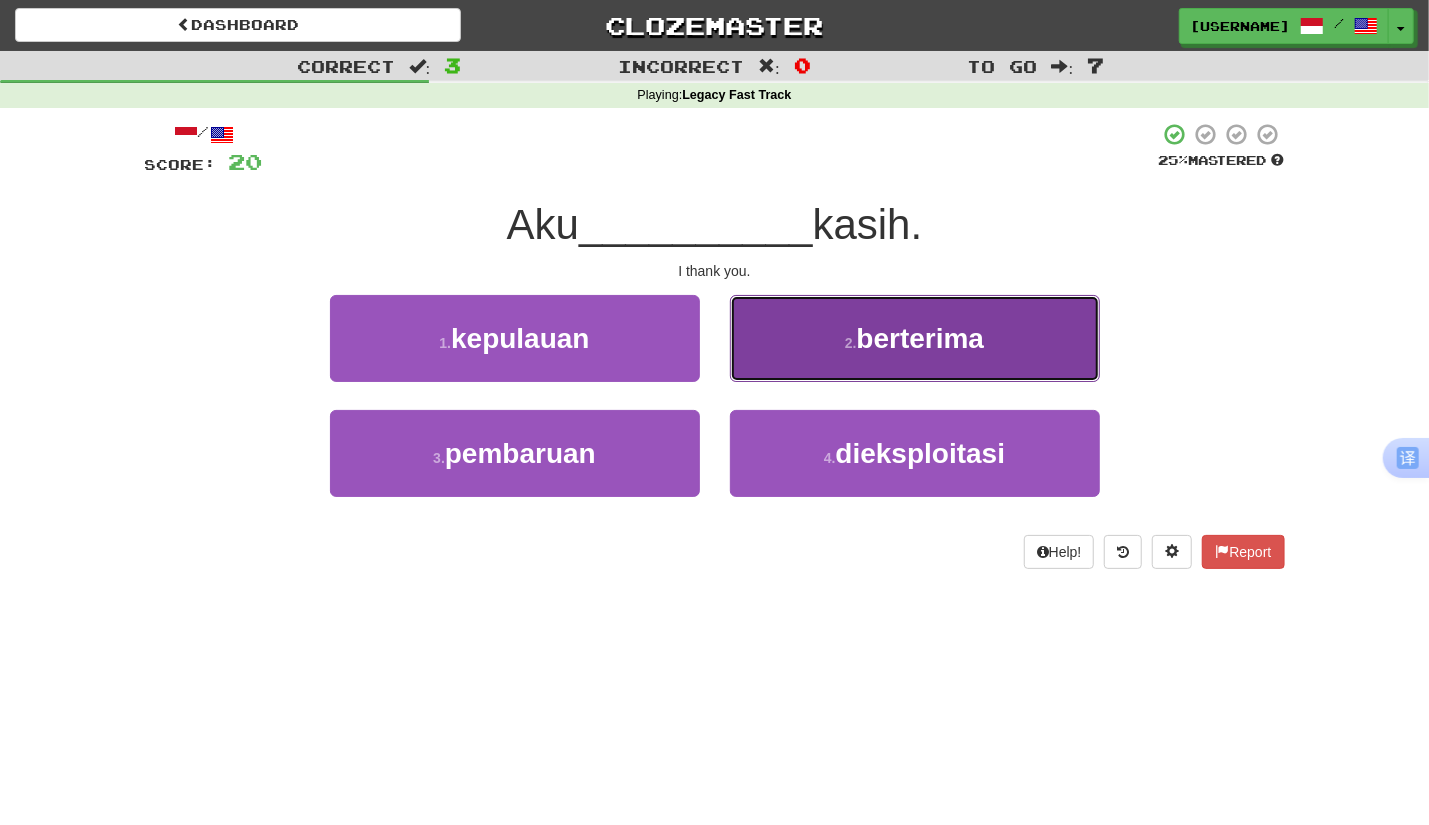 click on "2 .  berterima" at bounding box center [915, 338] 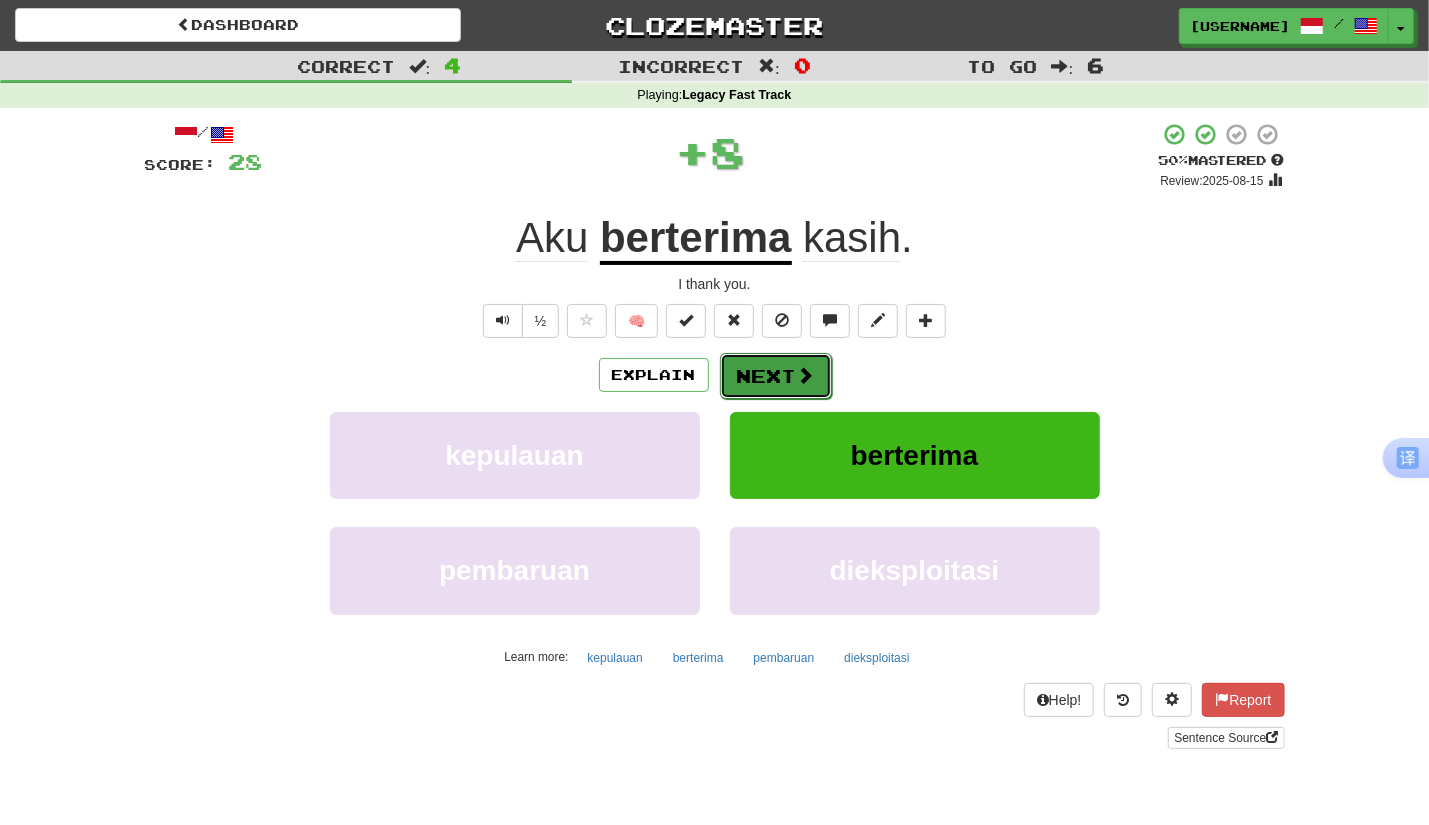 click on "Next" at bounding box center (776, 376) 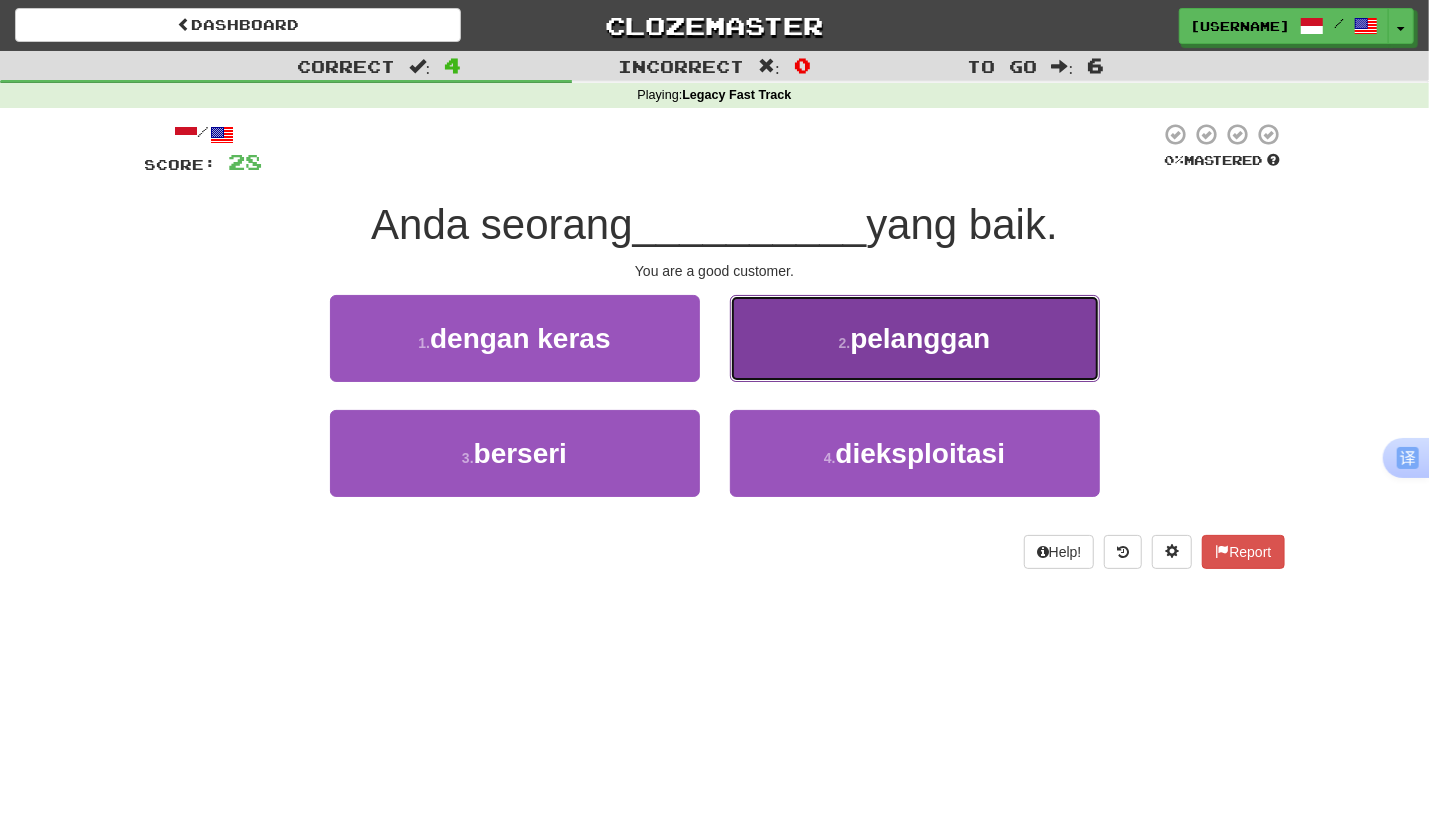 click on "2 .  pelanggan" at bounding box center (915, 338) 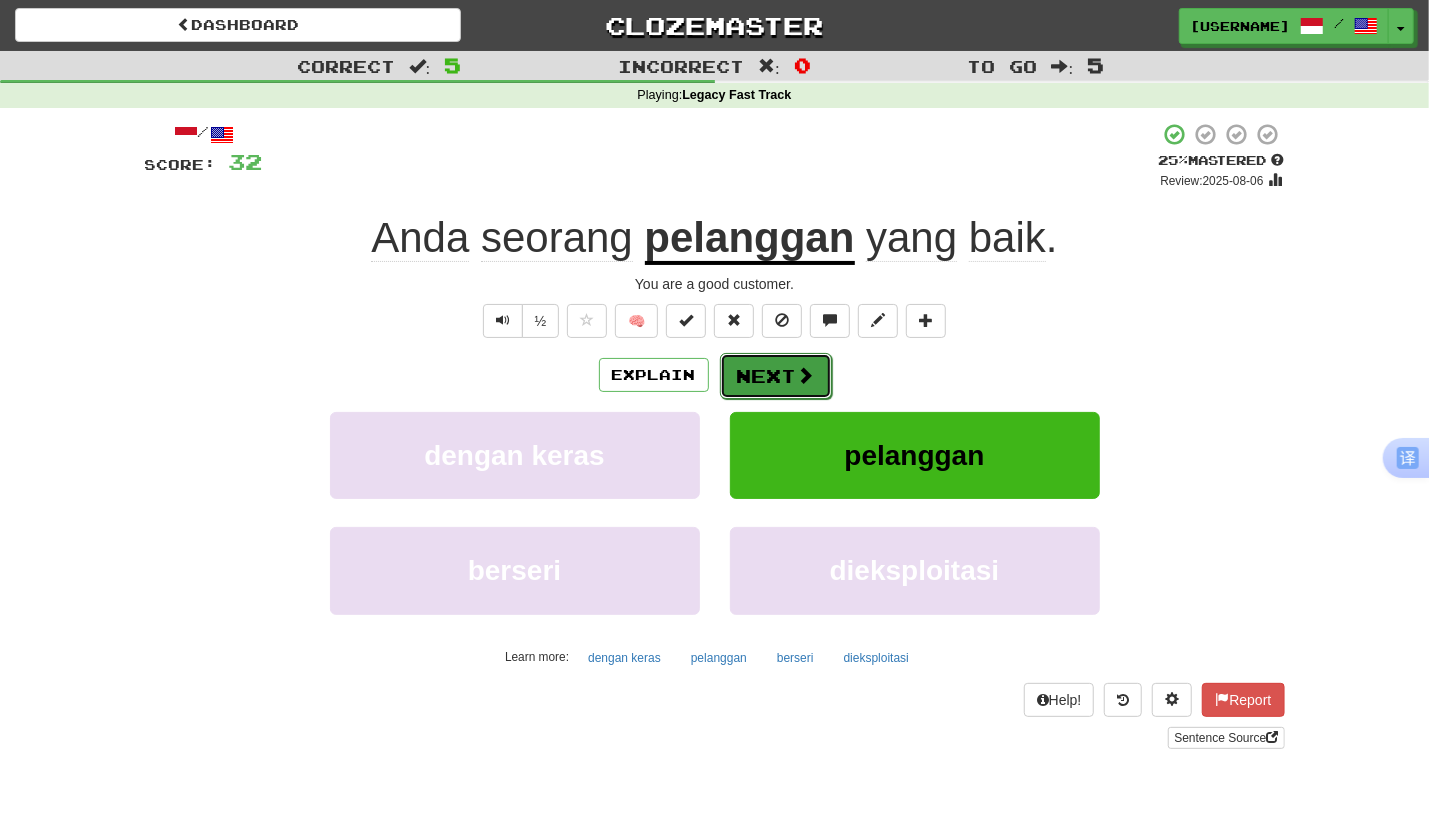 click on "Next" at bounding box center [776, 376] 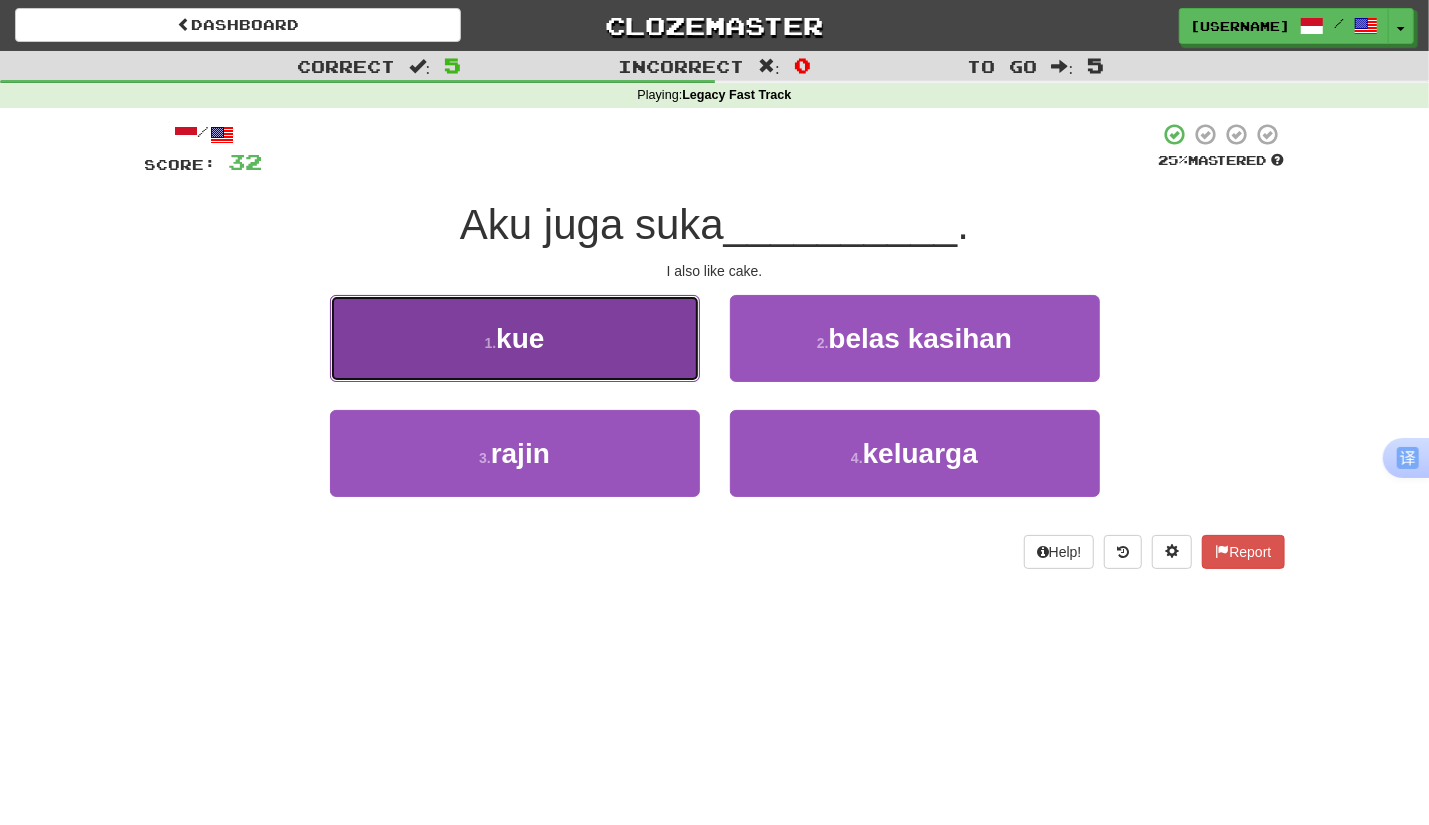click on "kue" at bounding box center [520, 338] 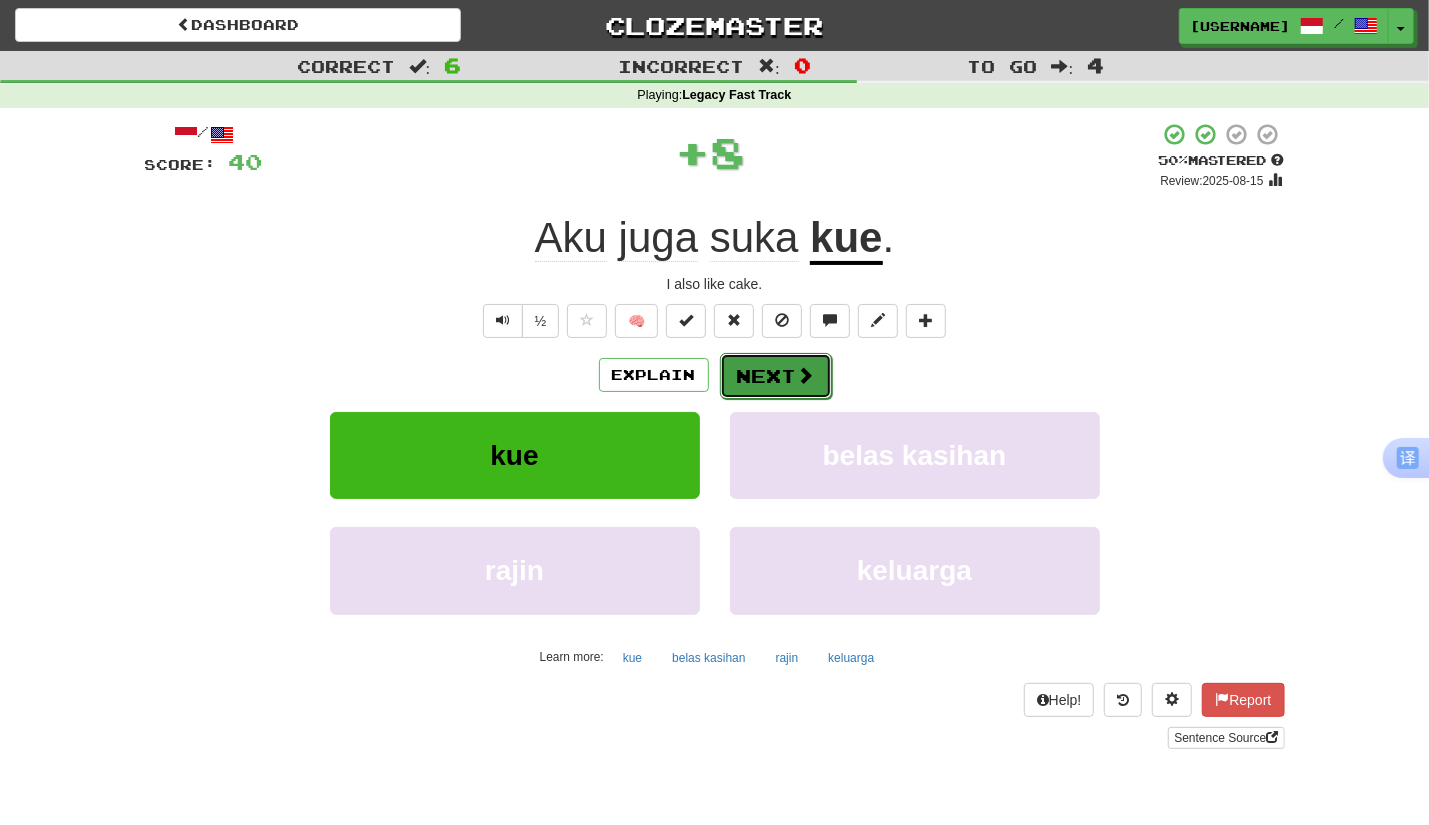 click on "Next" at bounding box center (776, 376) 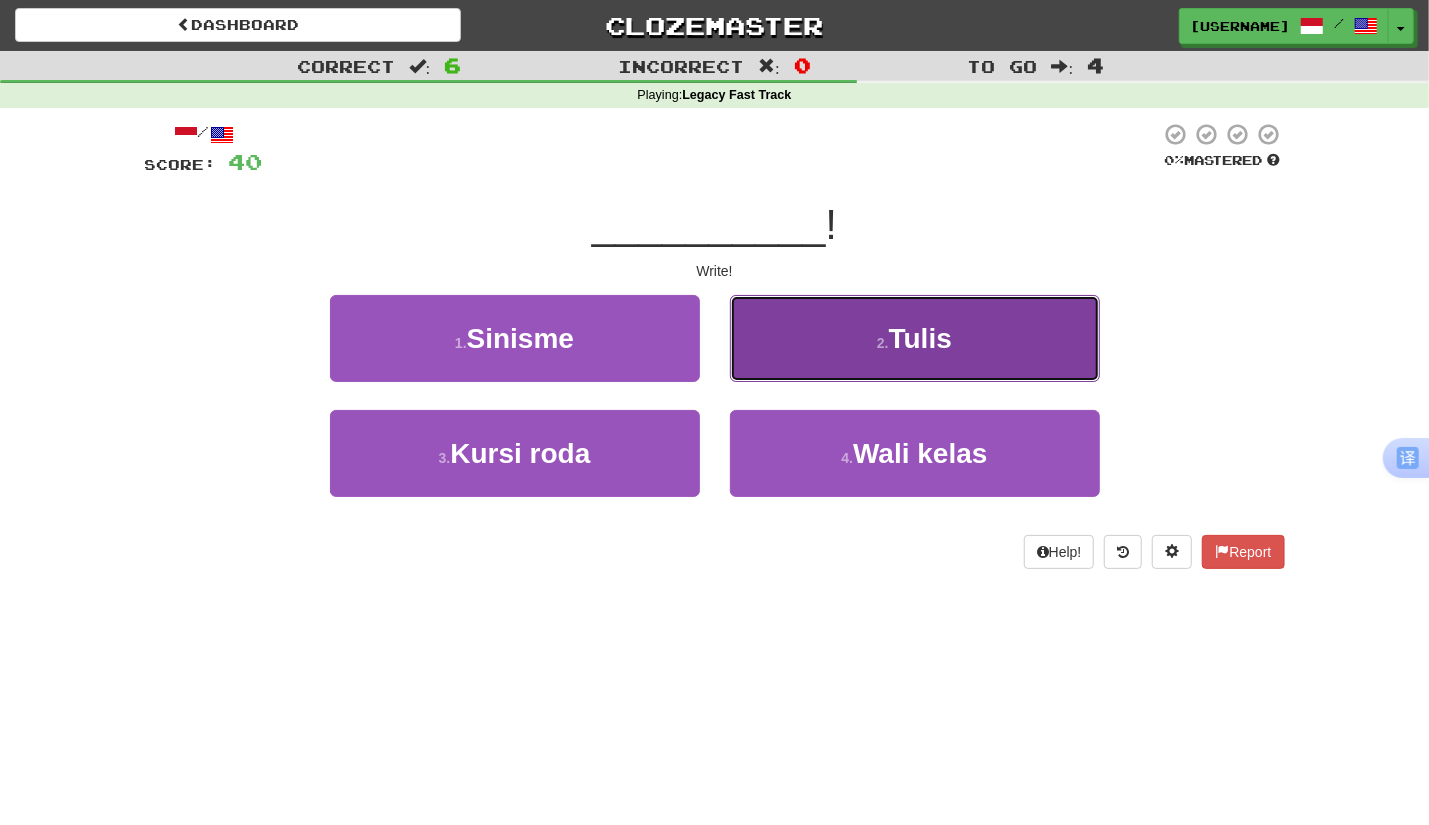 click on "Tulis" at bounding box center [920, 338] 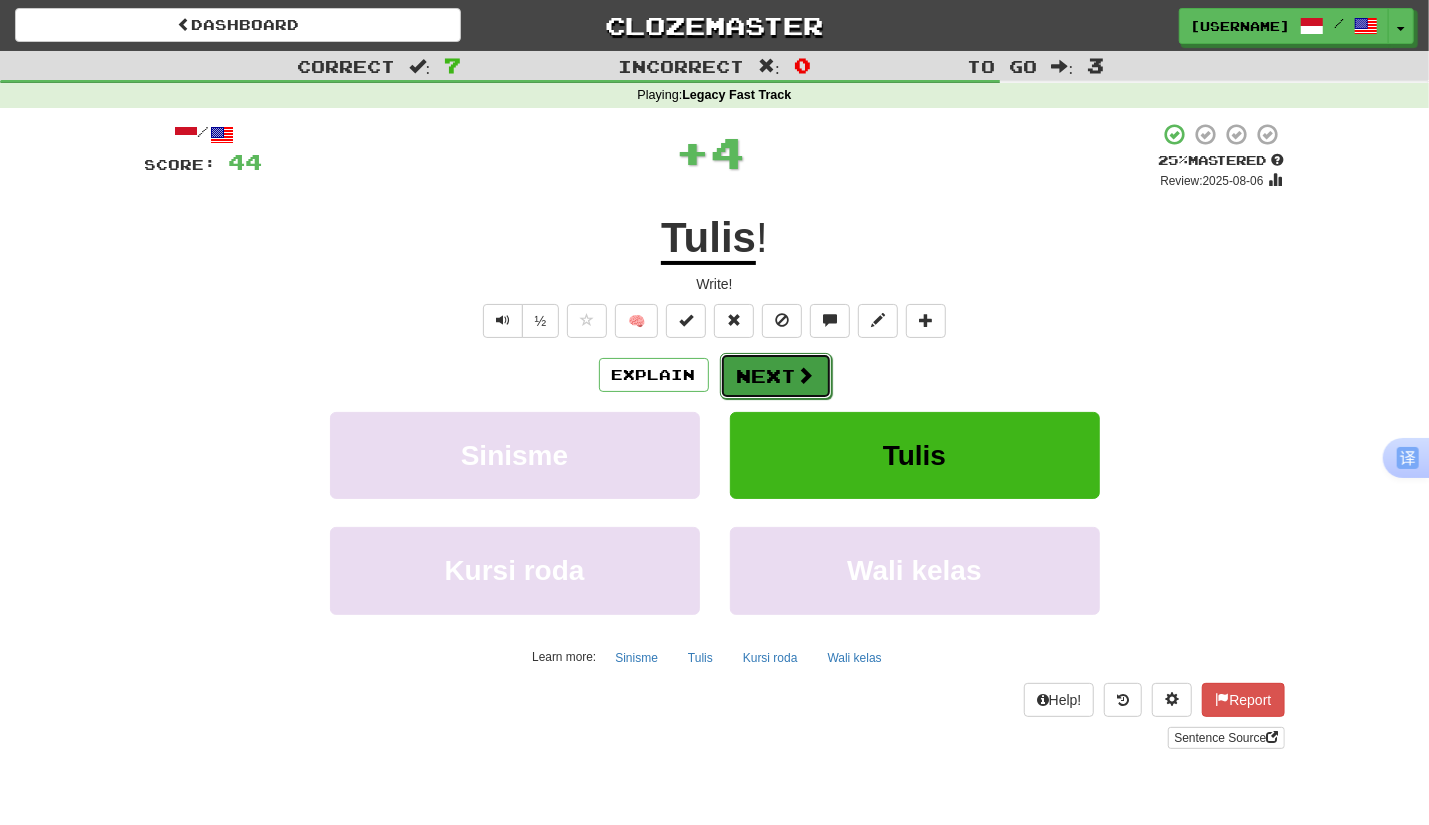 click on "Next" at bounding box center (776, 376) 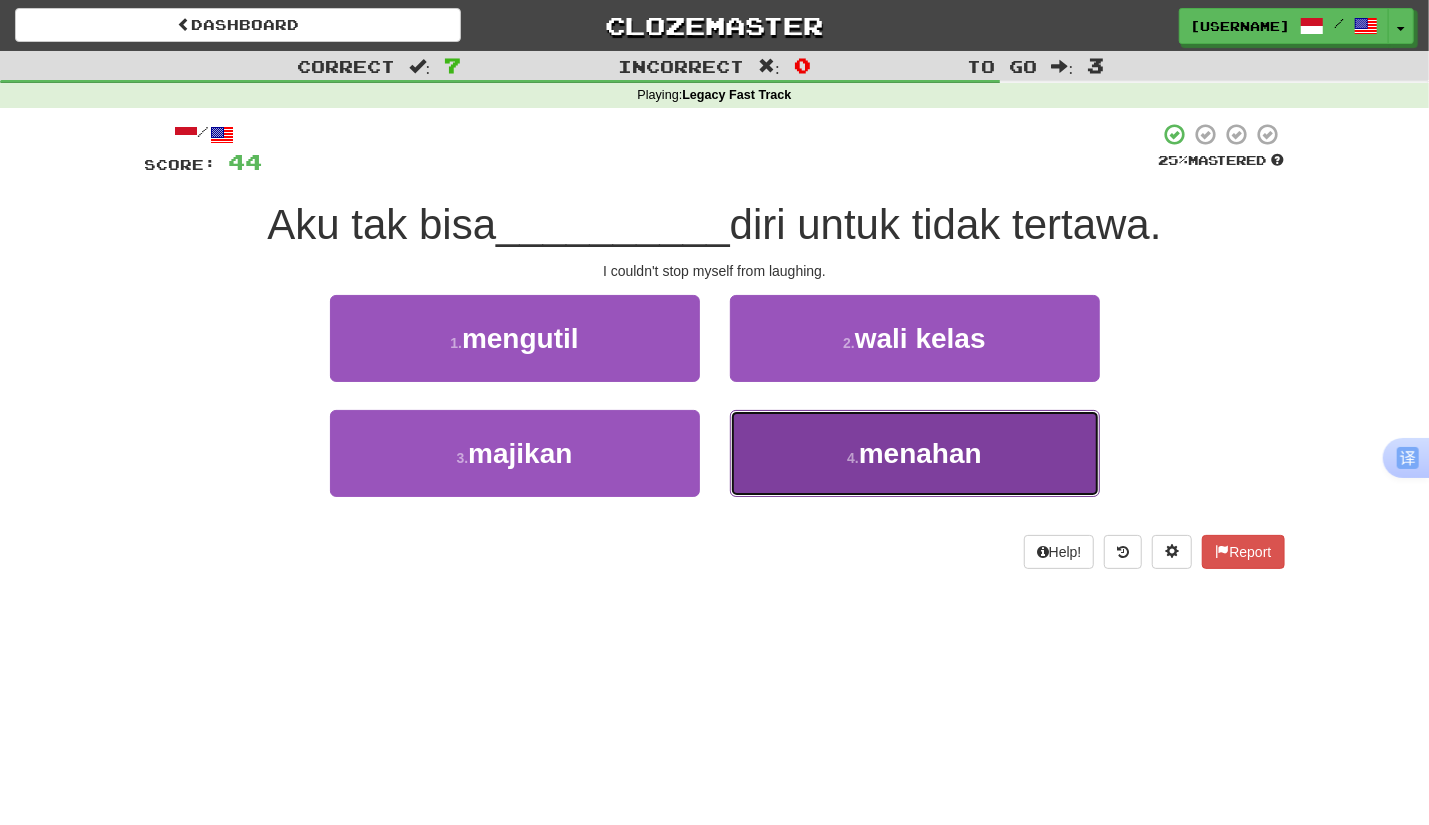 click on "4 .  menahan" at bounding box center [915, 453] 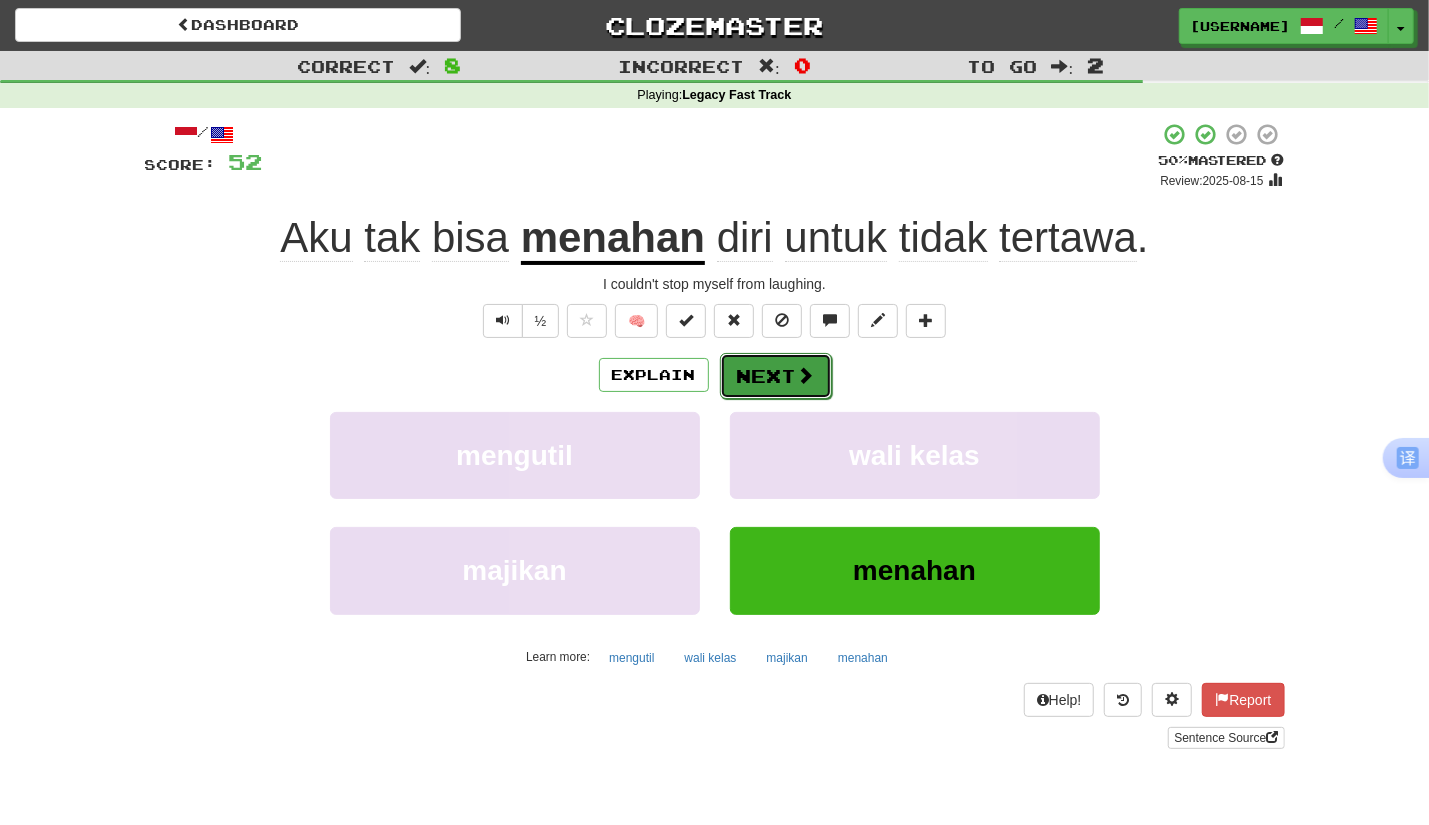 click at bounding box center [806, 375] 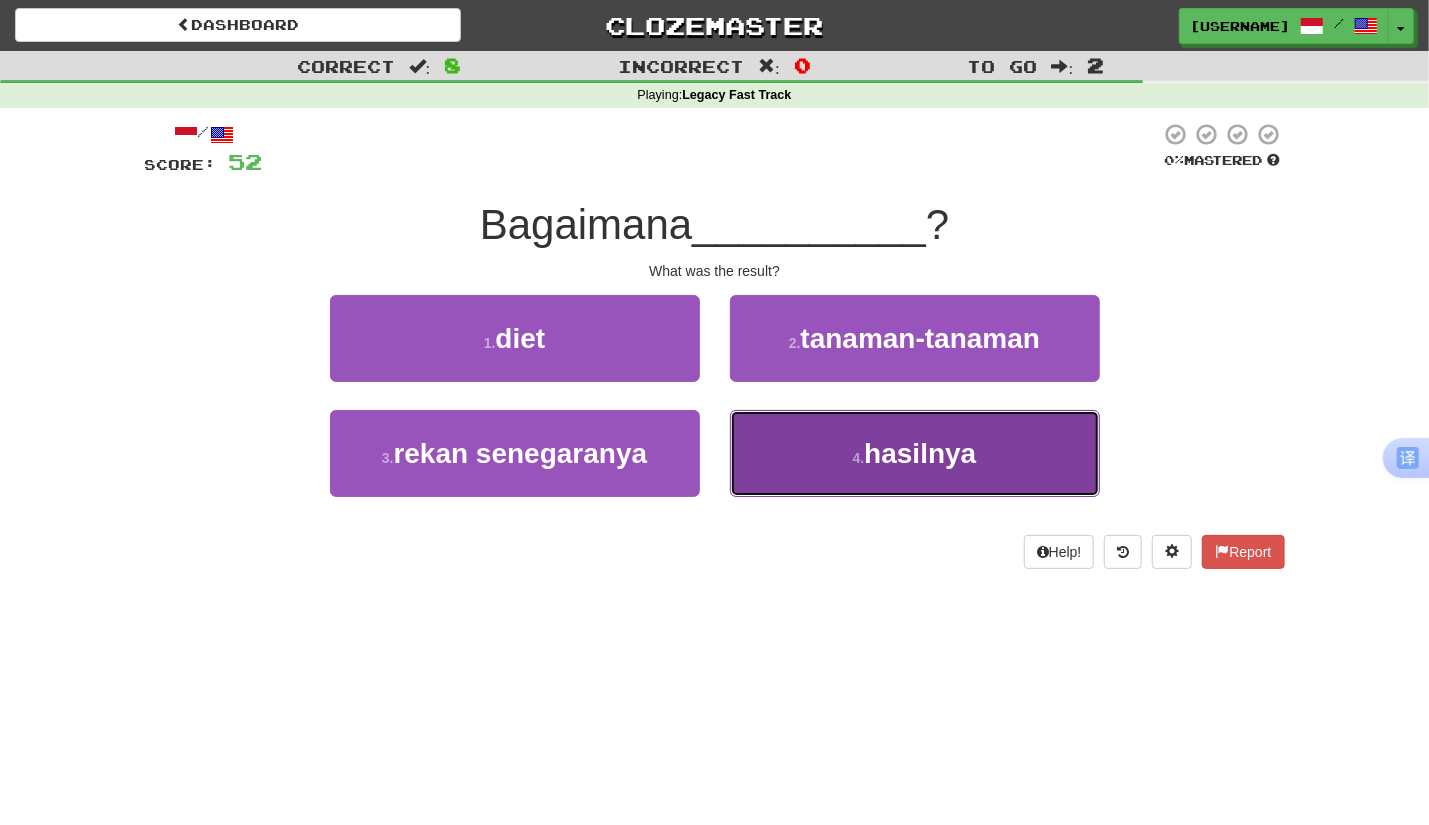 click on "hasilnya" at bounding box center (920, 453) 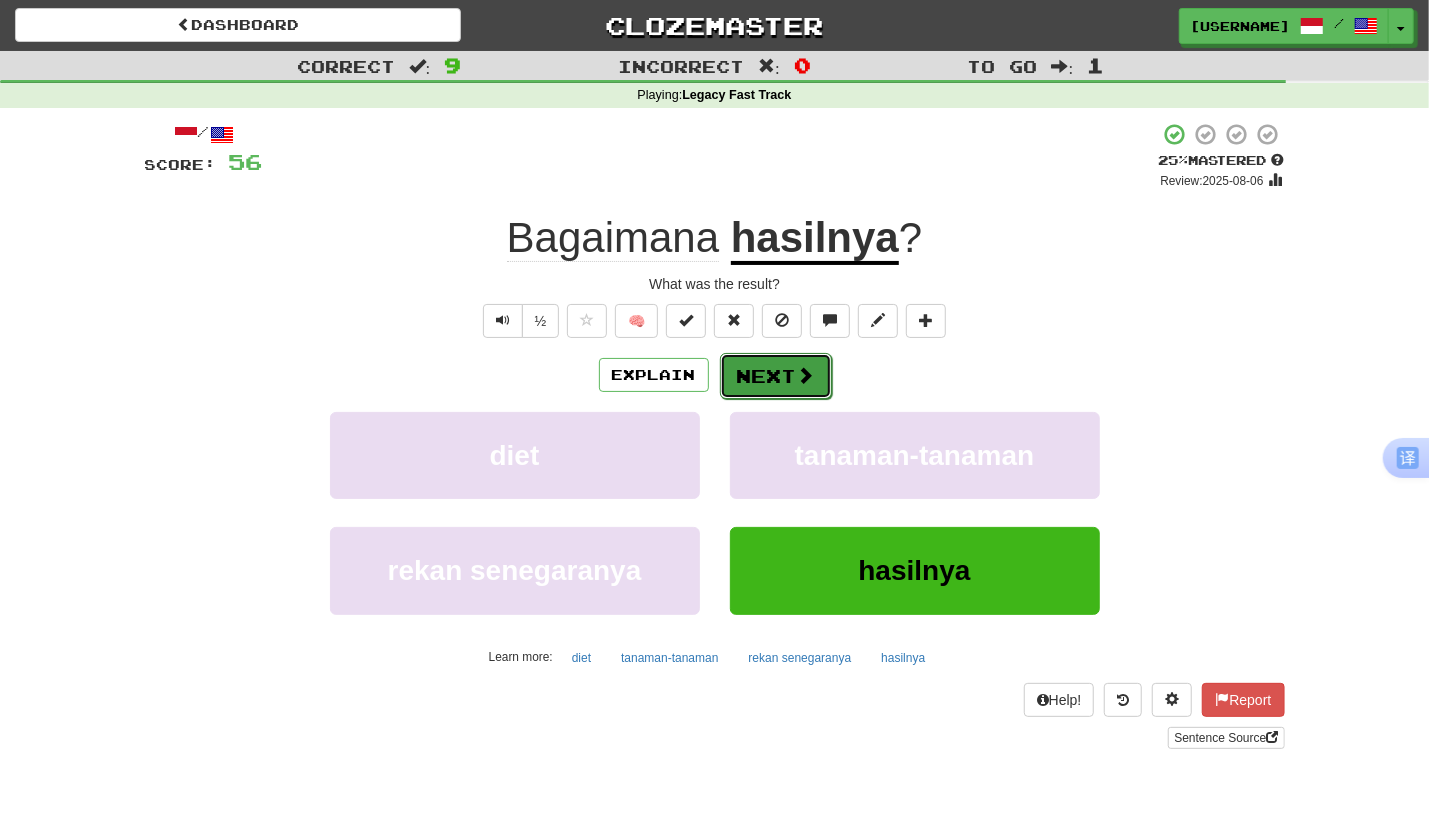click on "Next" at bounding box center (776, 376) 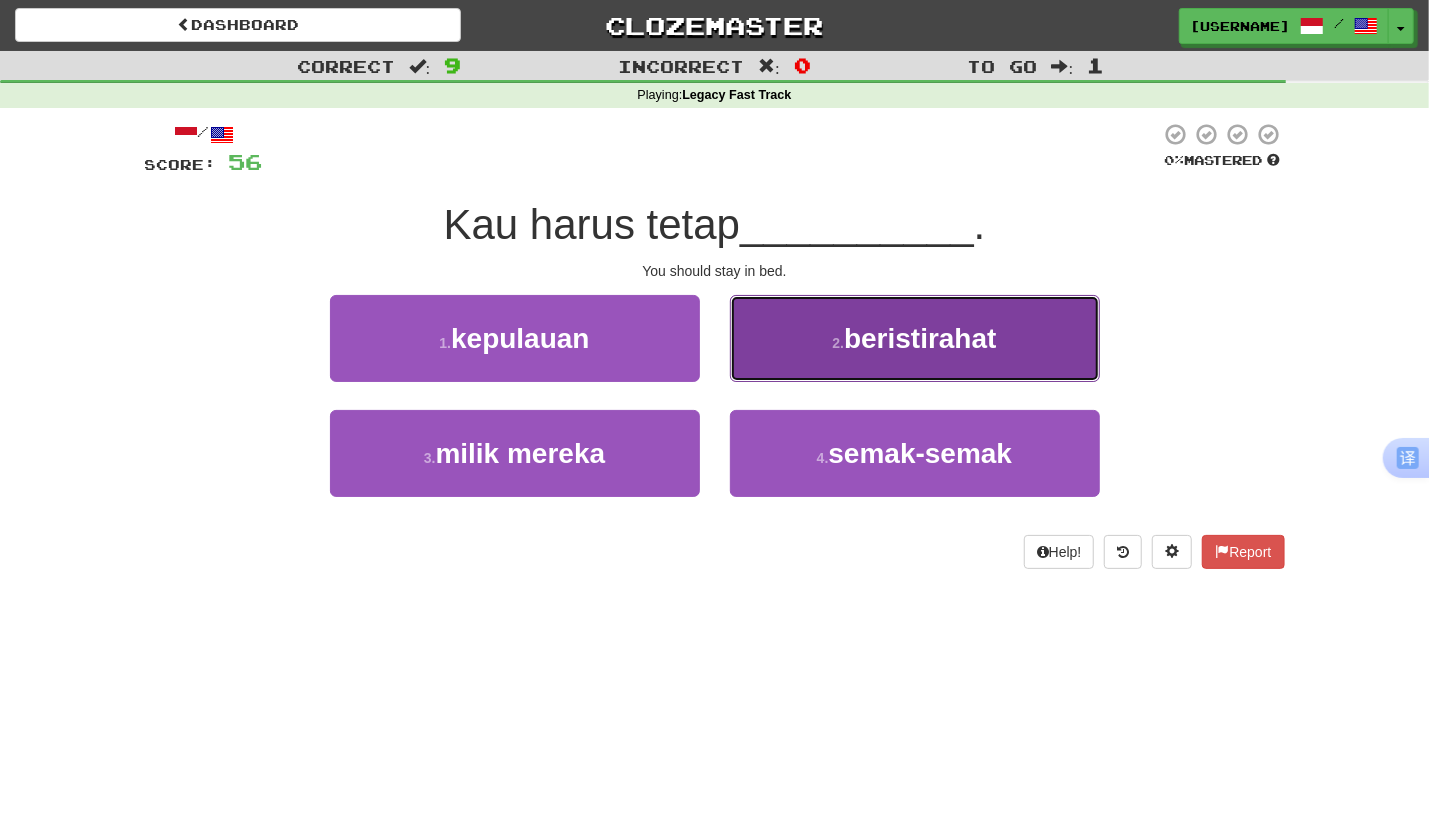 click on "2 .  beristirahat" at bounding box center (915, 338) 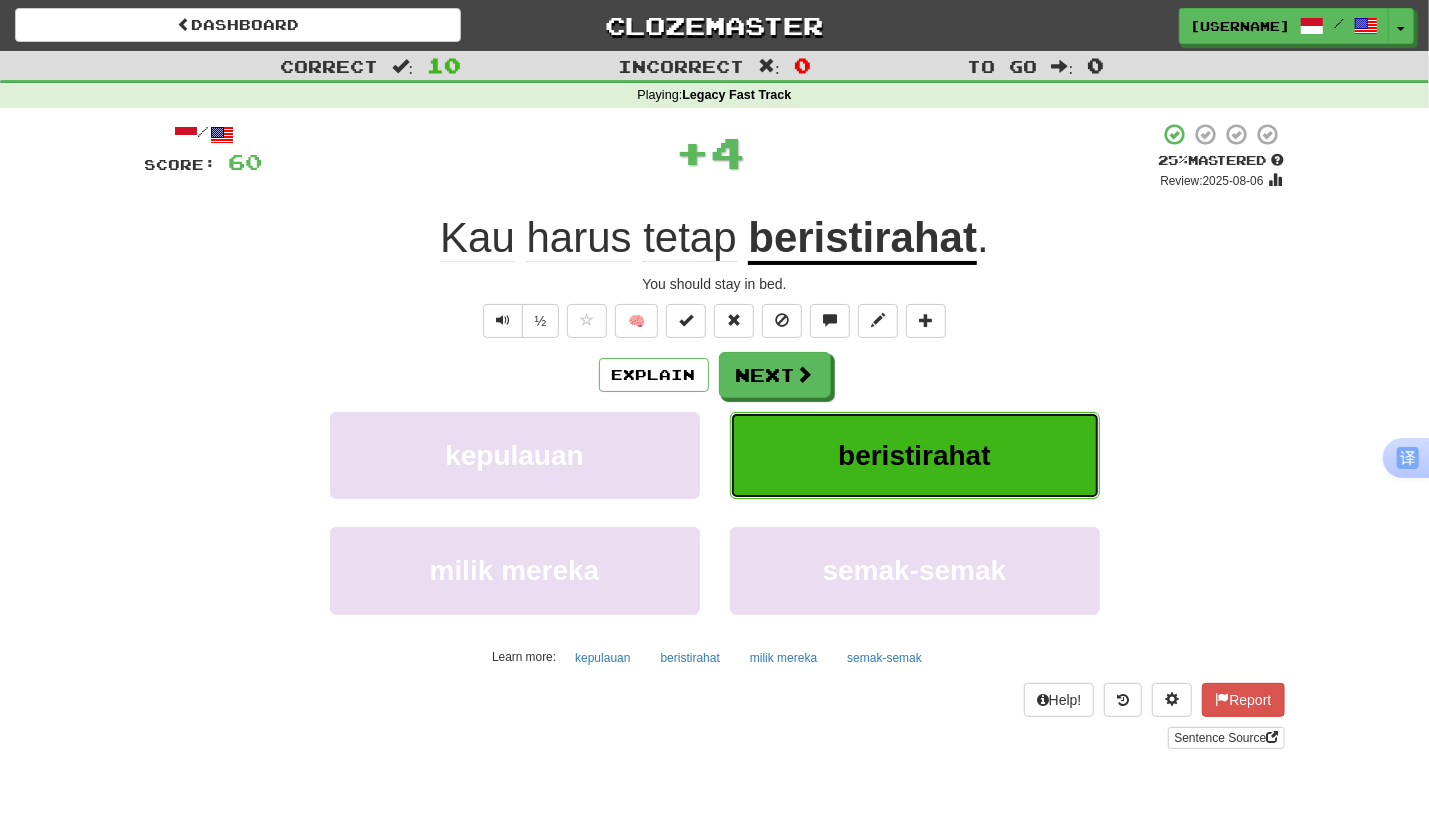 click on "beristirahat" at bounding box center [914, 455] 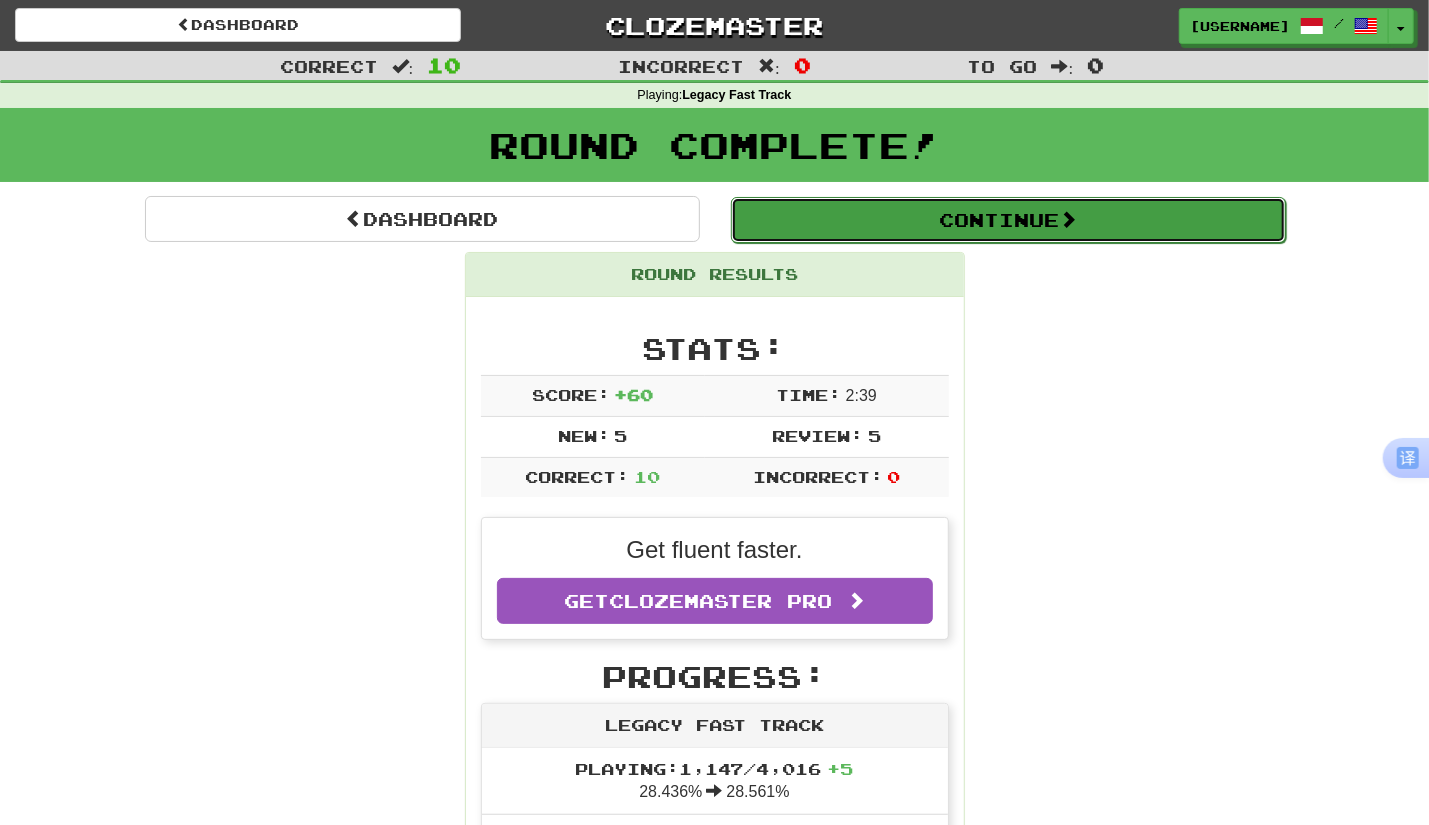 click on "Continue" at bounding box center (1008, 220) 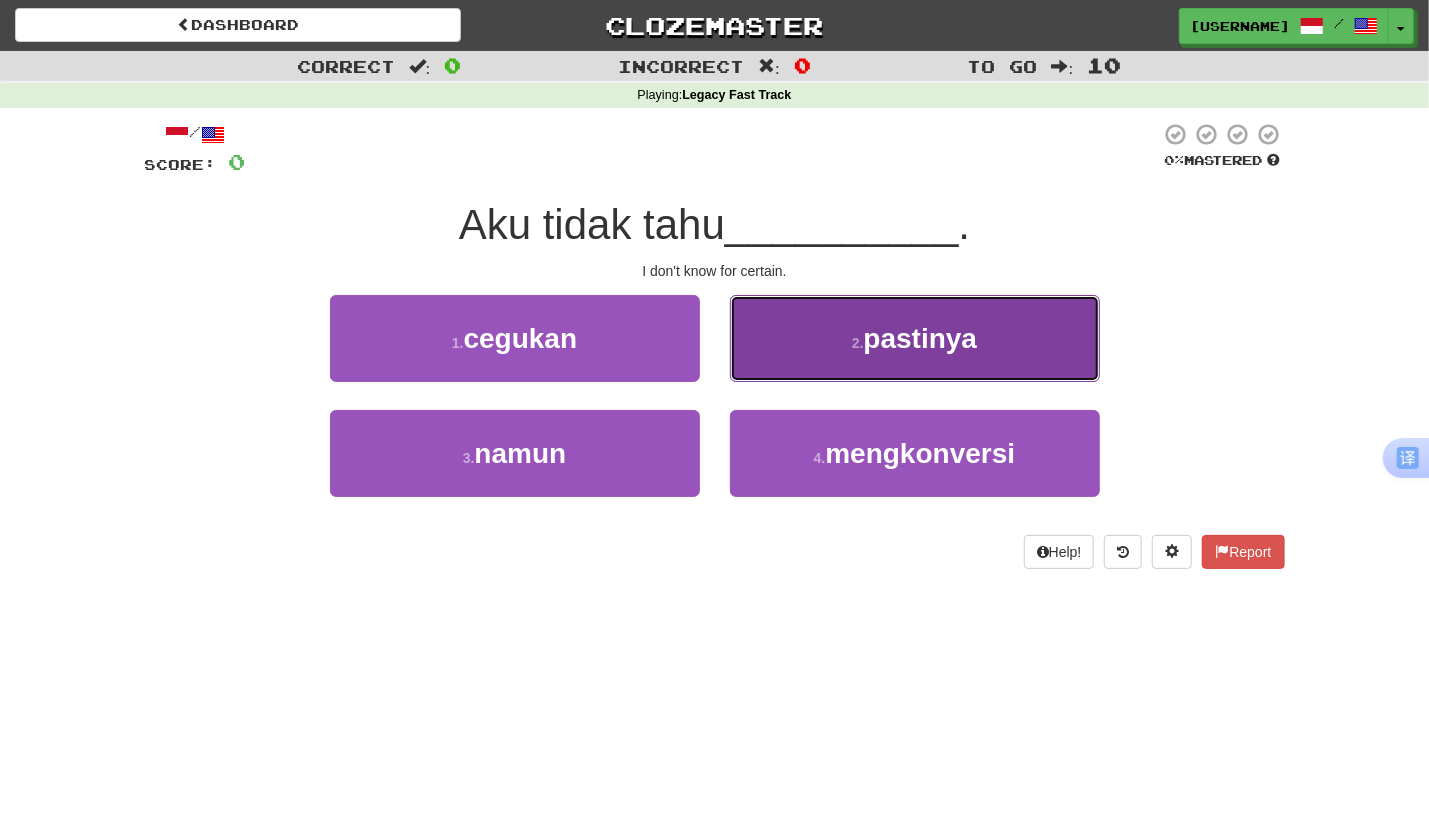 click on "pastinya" at bounding box center (921, 338) 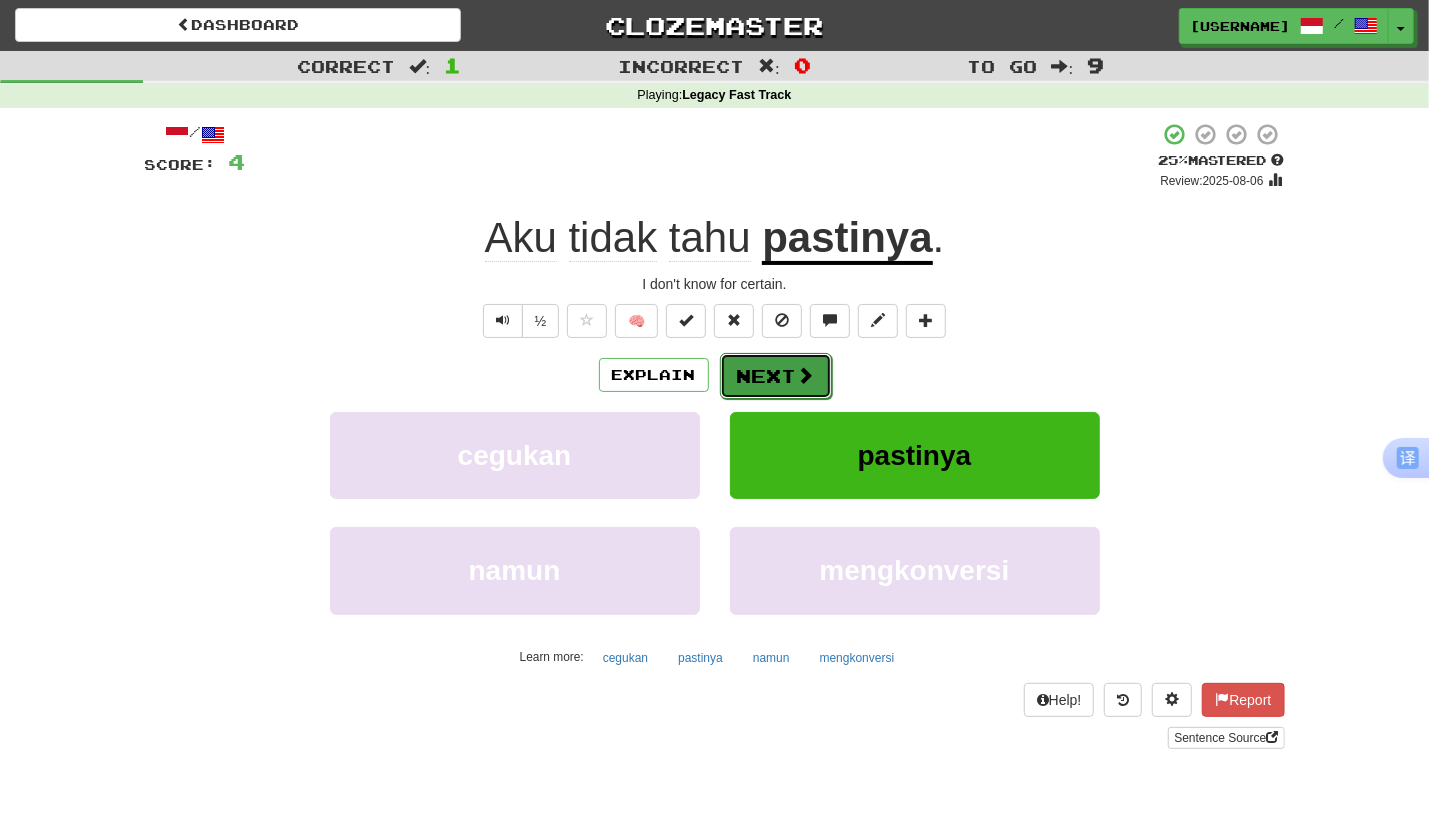 click on "Next" at bounding box center [776, 376] 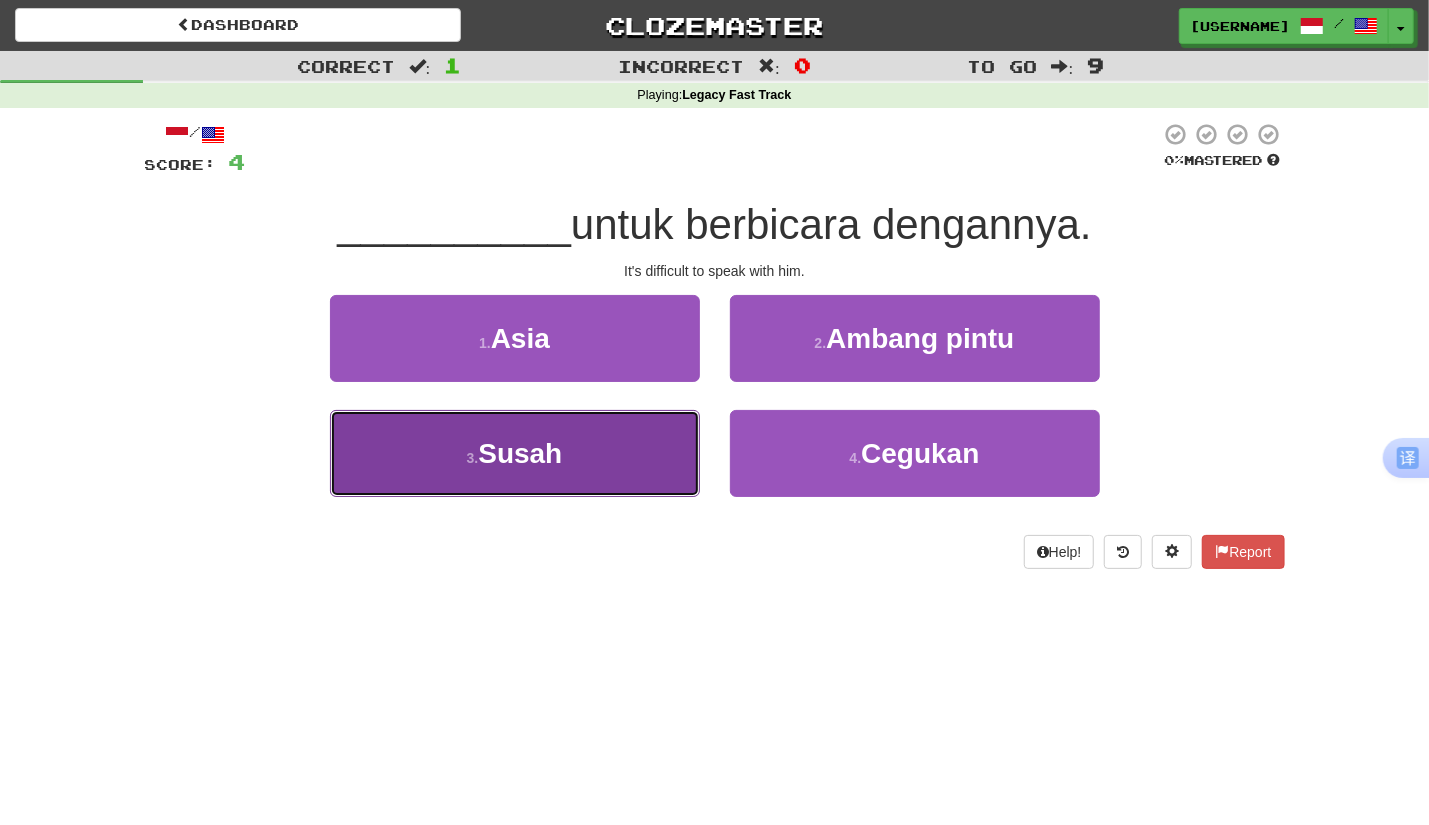click on "Susah" at bounding box center (520, 453) 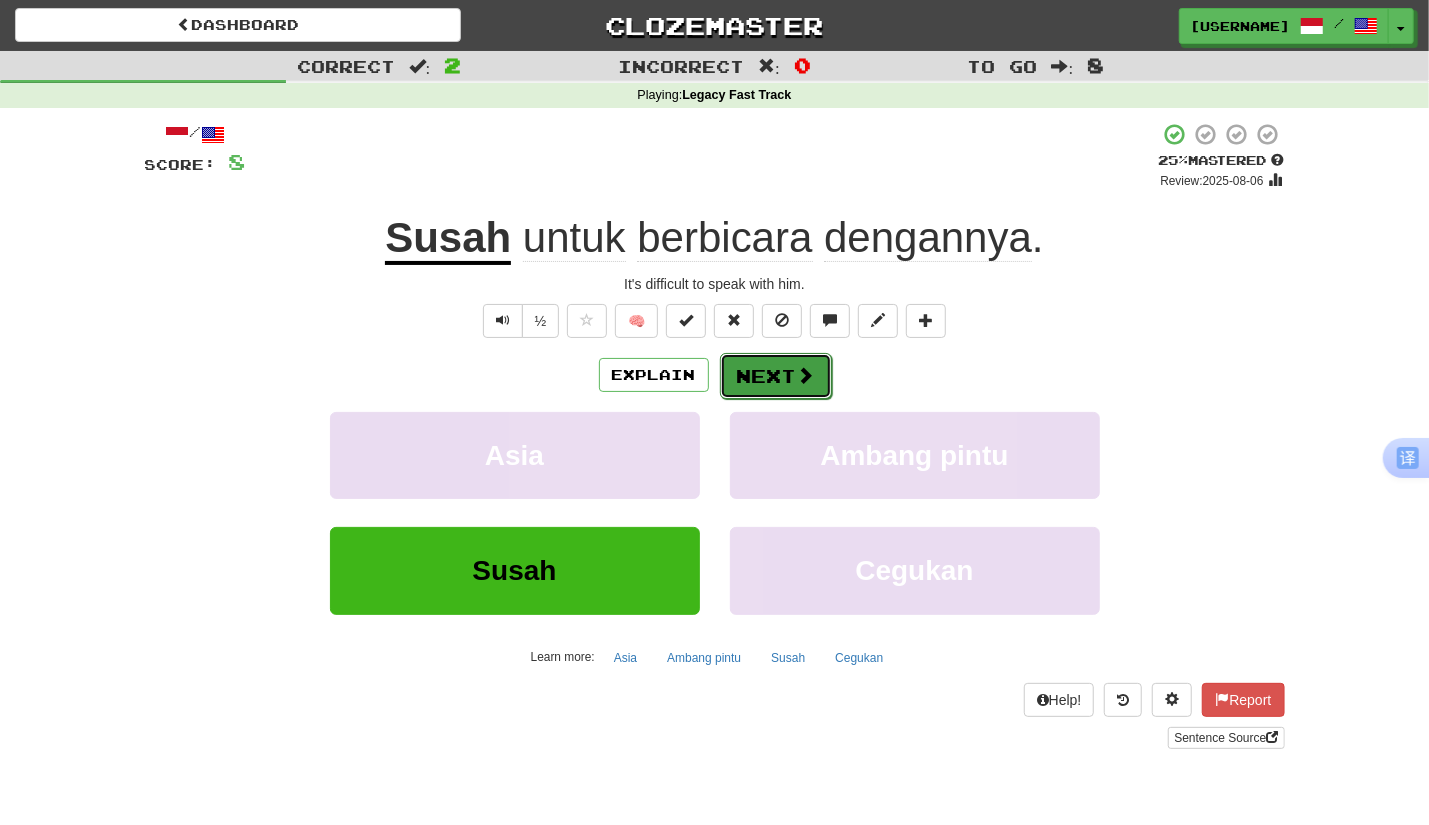 click on "Next" at bounding box center (776, 376) 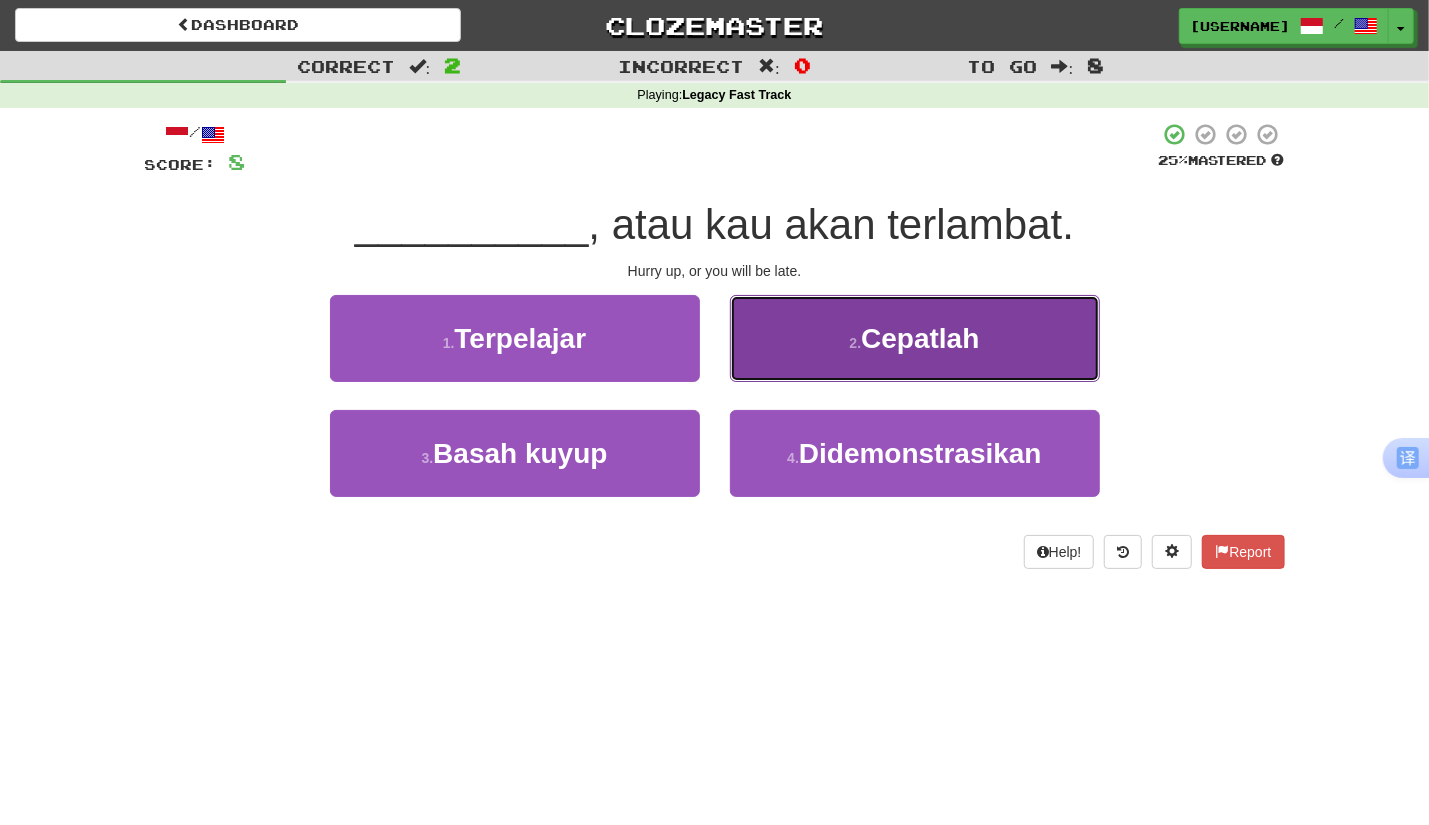 click on "Cepatlah" at bounding box center [920, 338] 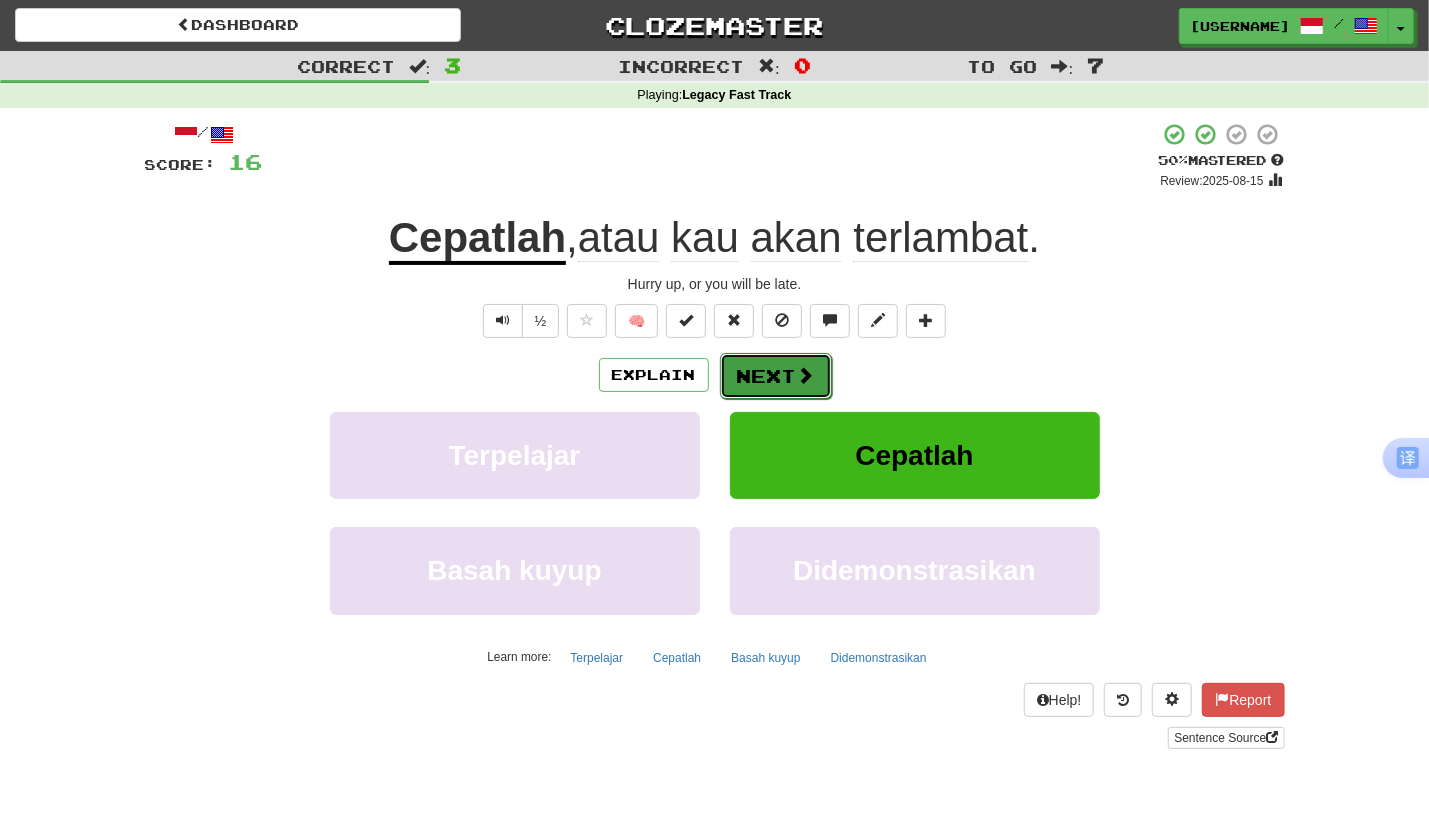 click on "Next" at bounding box center (776, 376) 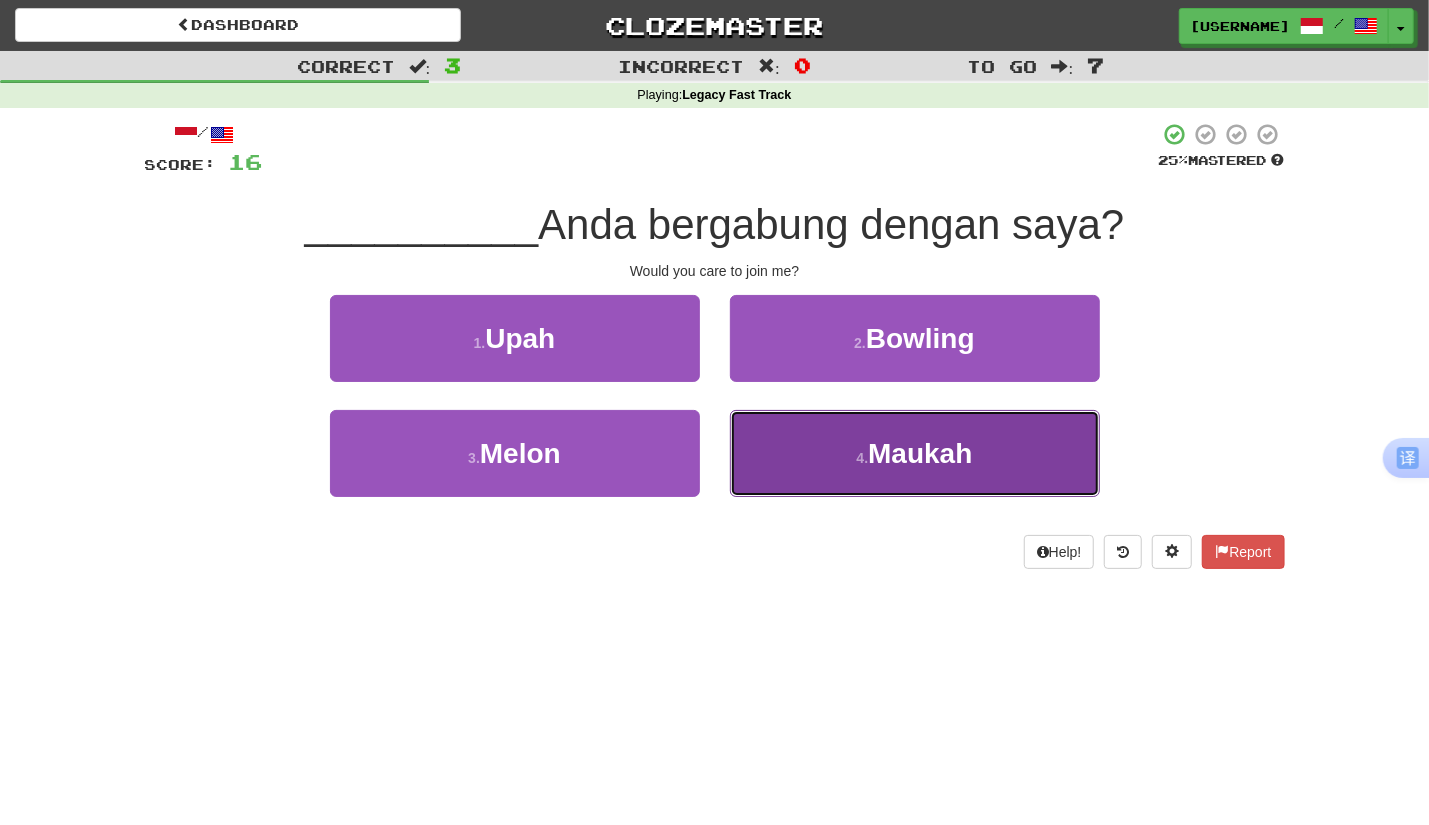 click on "4 .  Maukah" at bounding box center [915, 453] 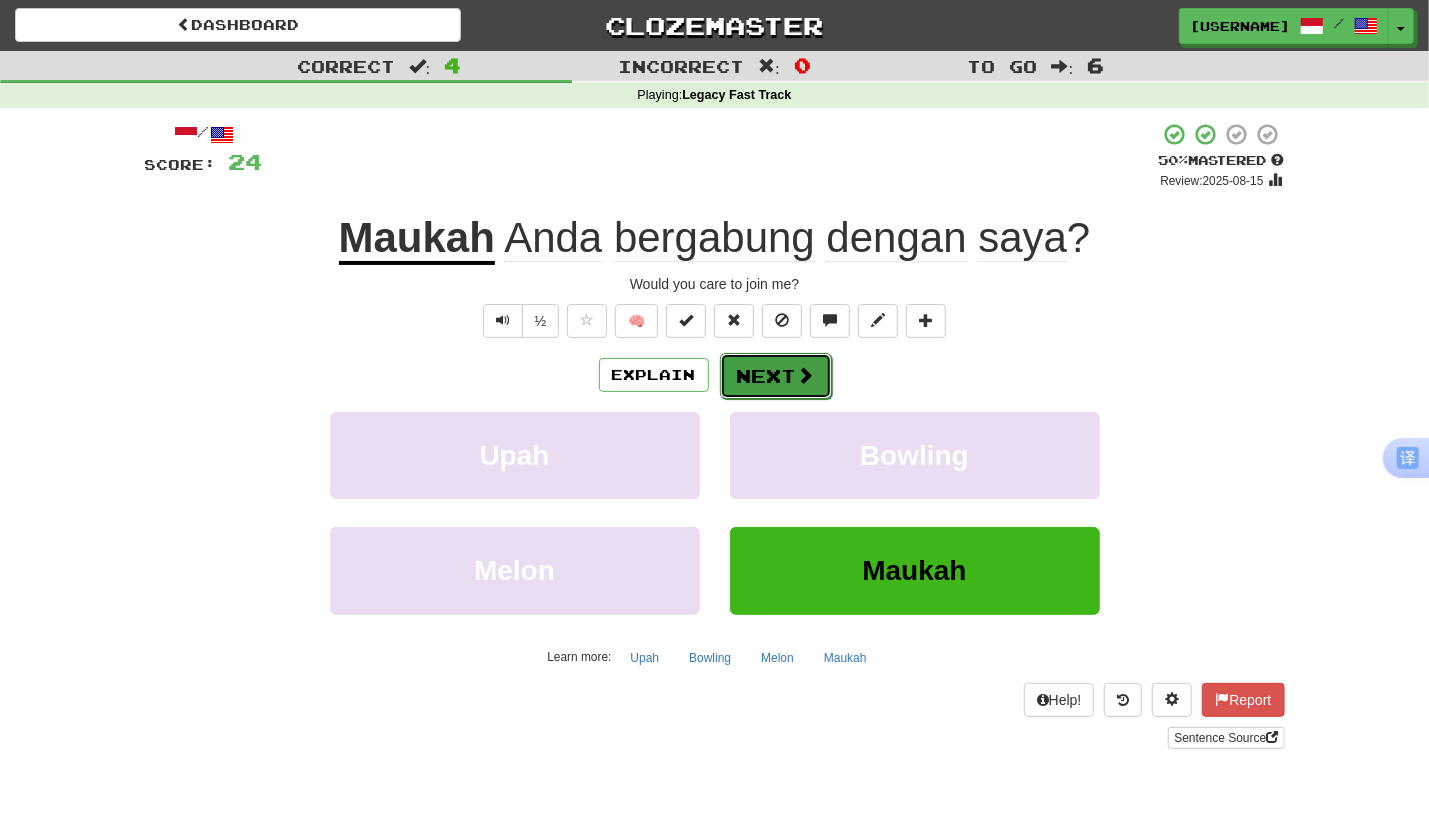 click on "Next" at bounding box center [776, 376] 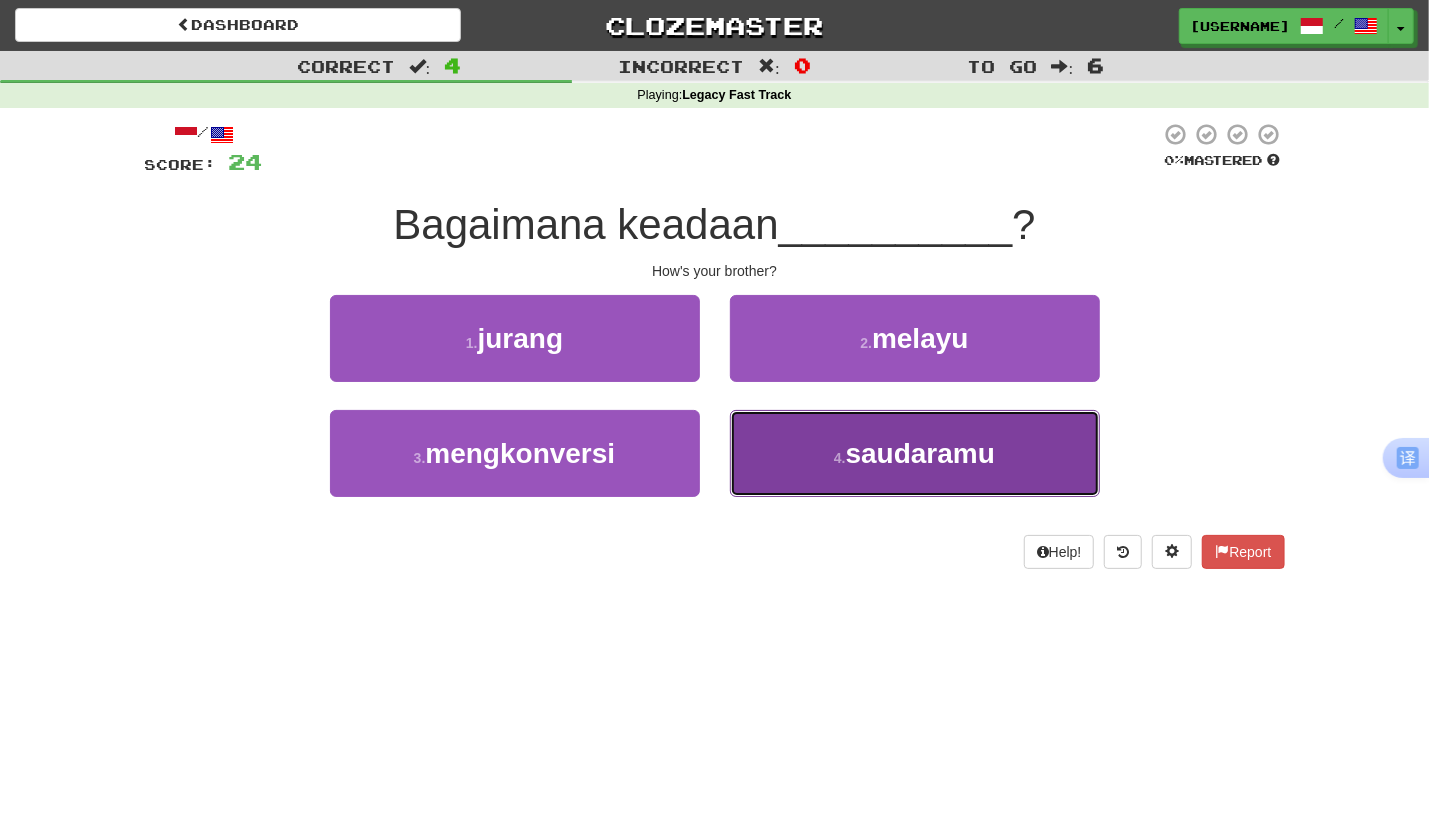 click on "saudaramu" at bounding box center [920, 453] 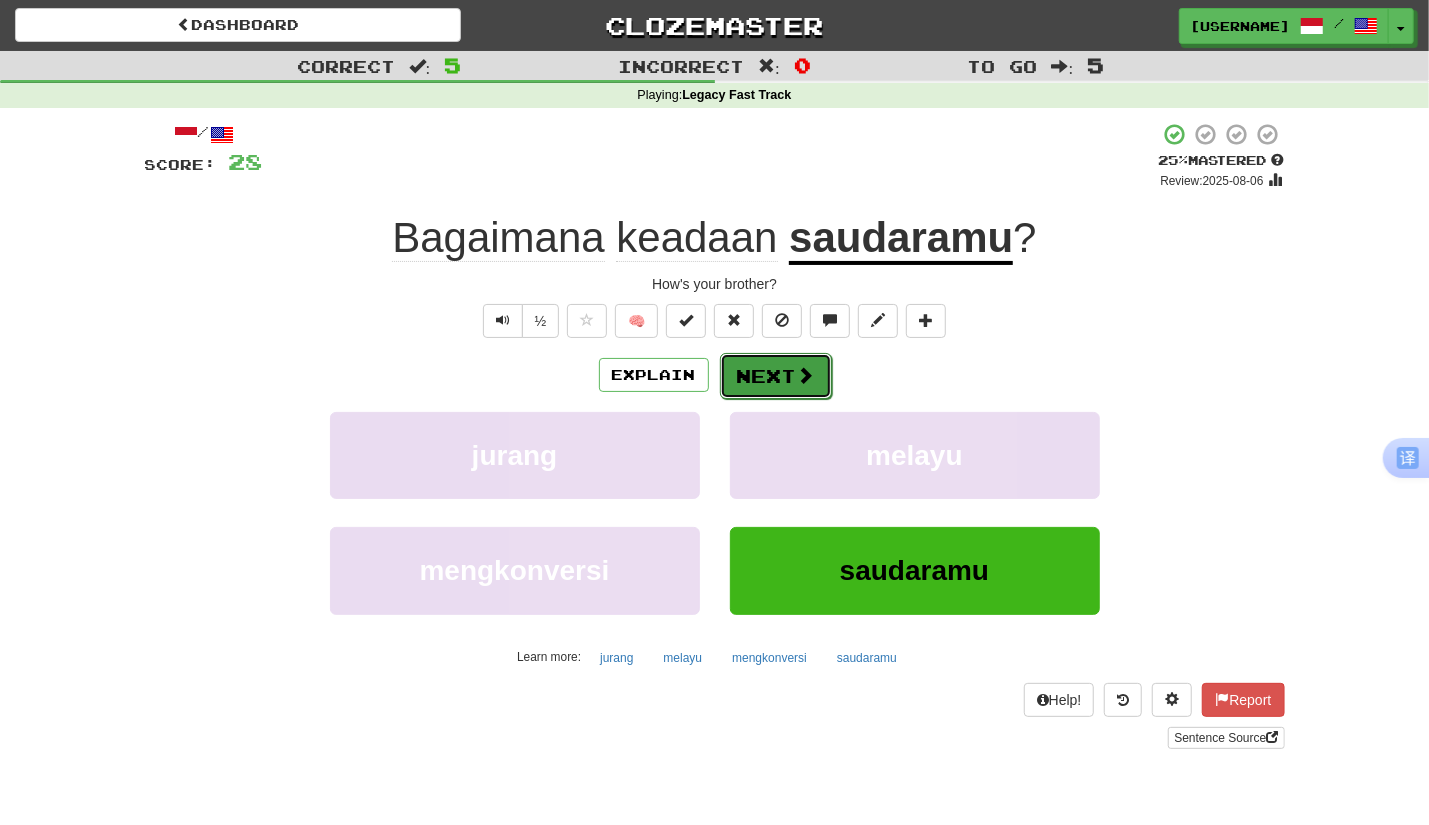 click at bounding box center [806, 375] 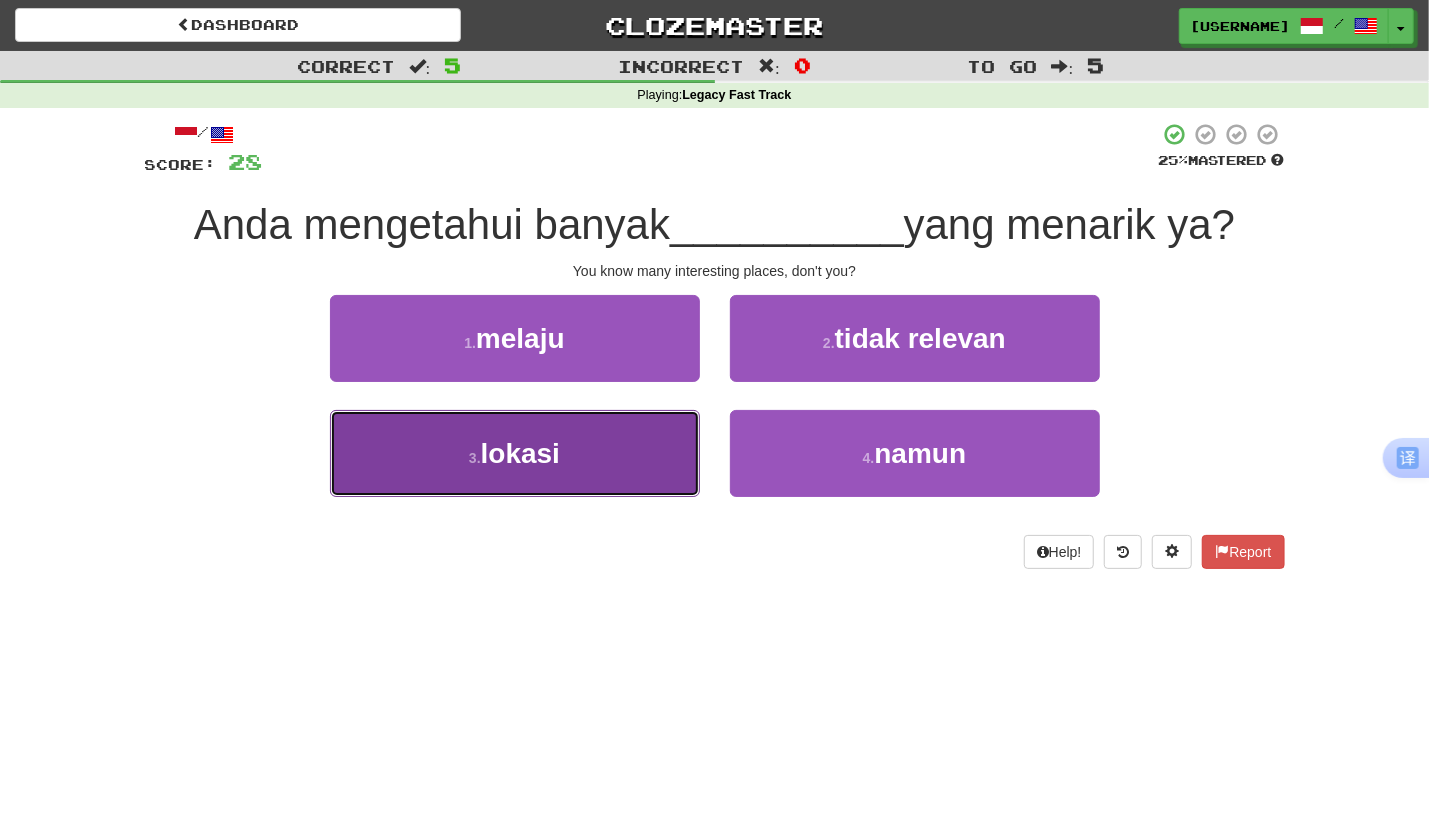 click on "lokasi" at bounding box center [520, 453] 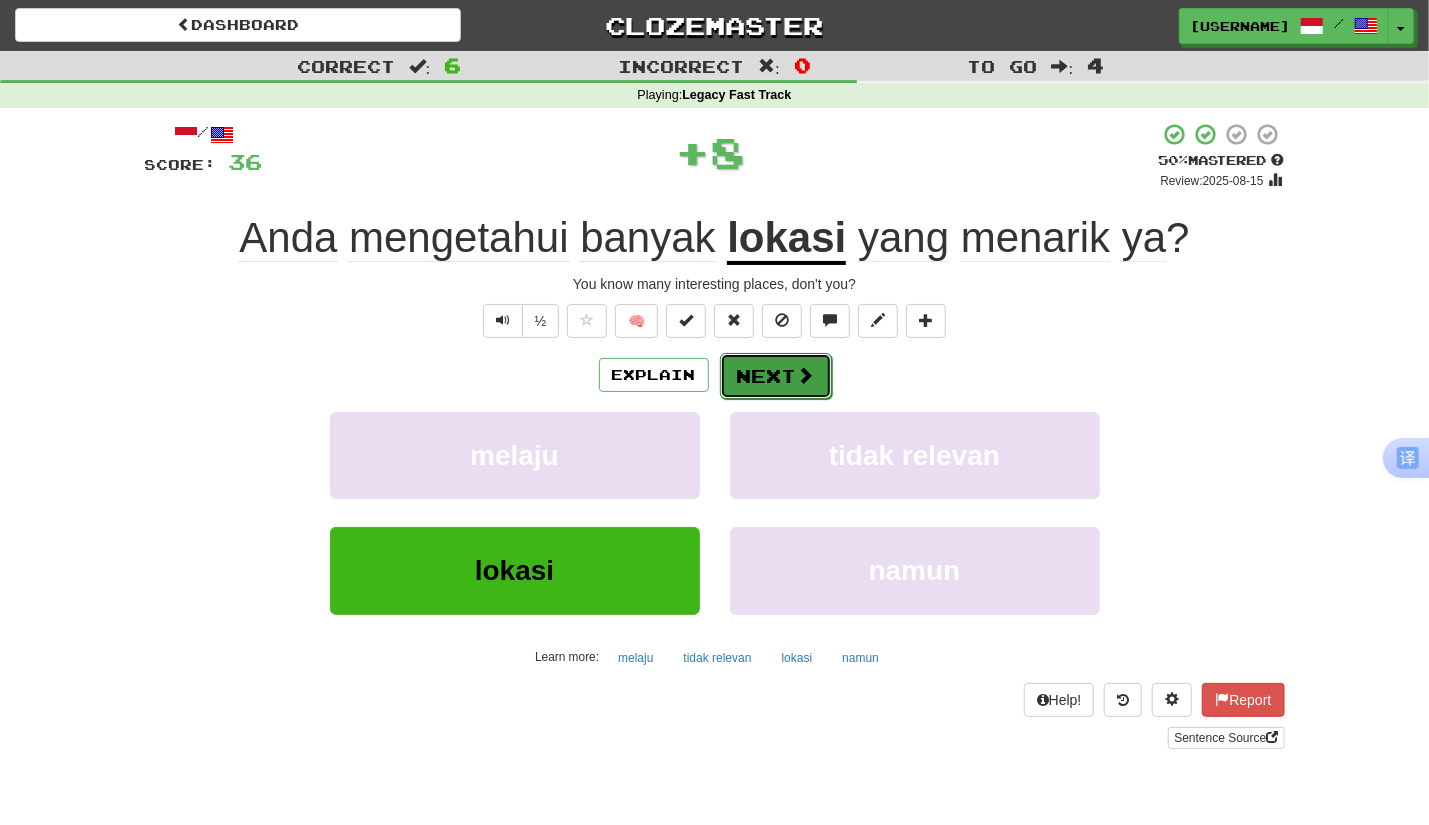 click at bounding box center (806, 375) 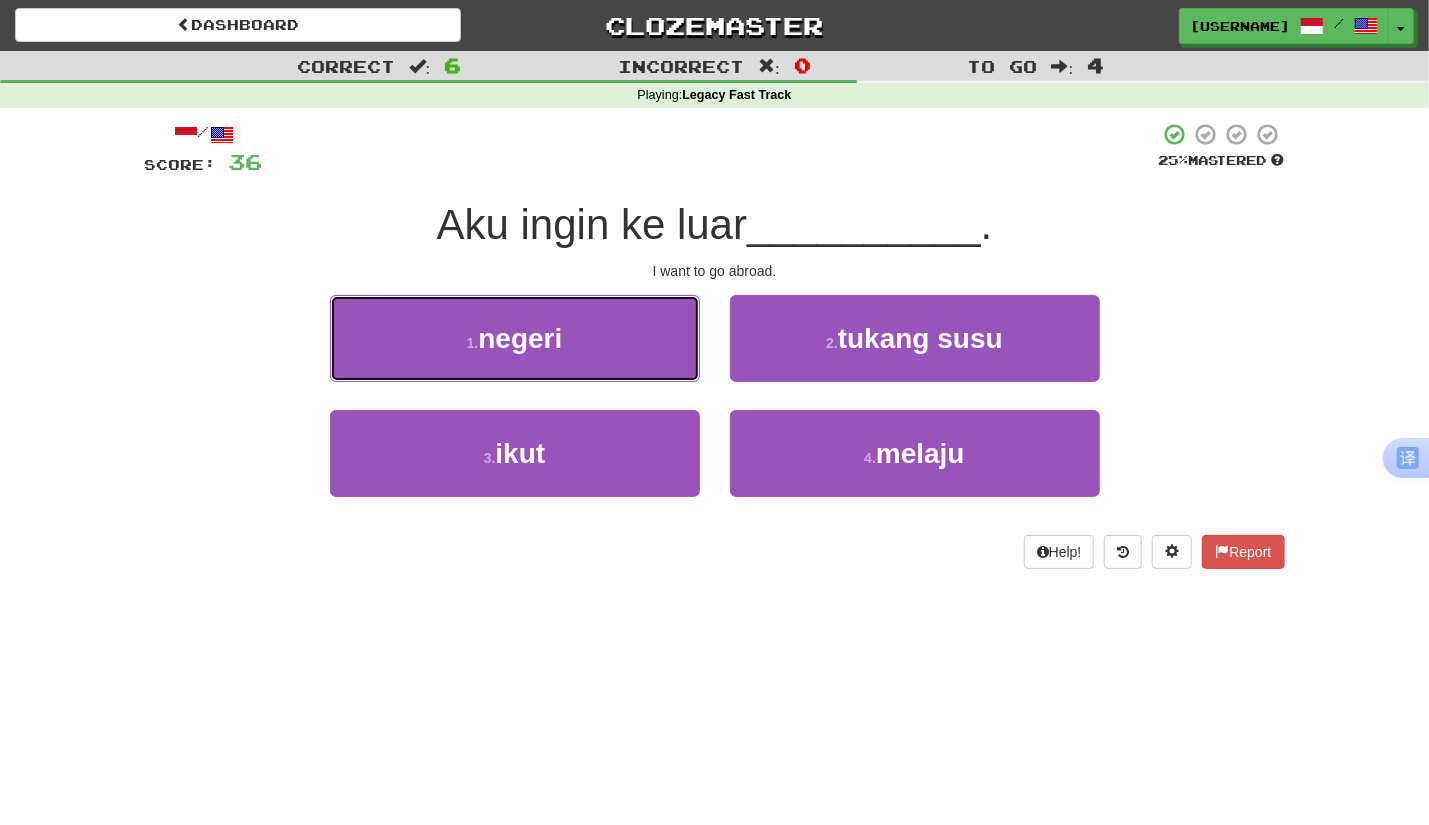 click on "1 .  negeri" at bounding box center (515, 338) 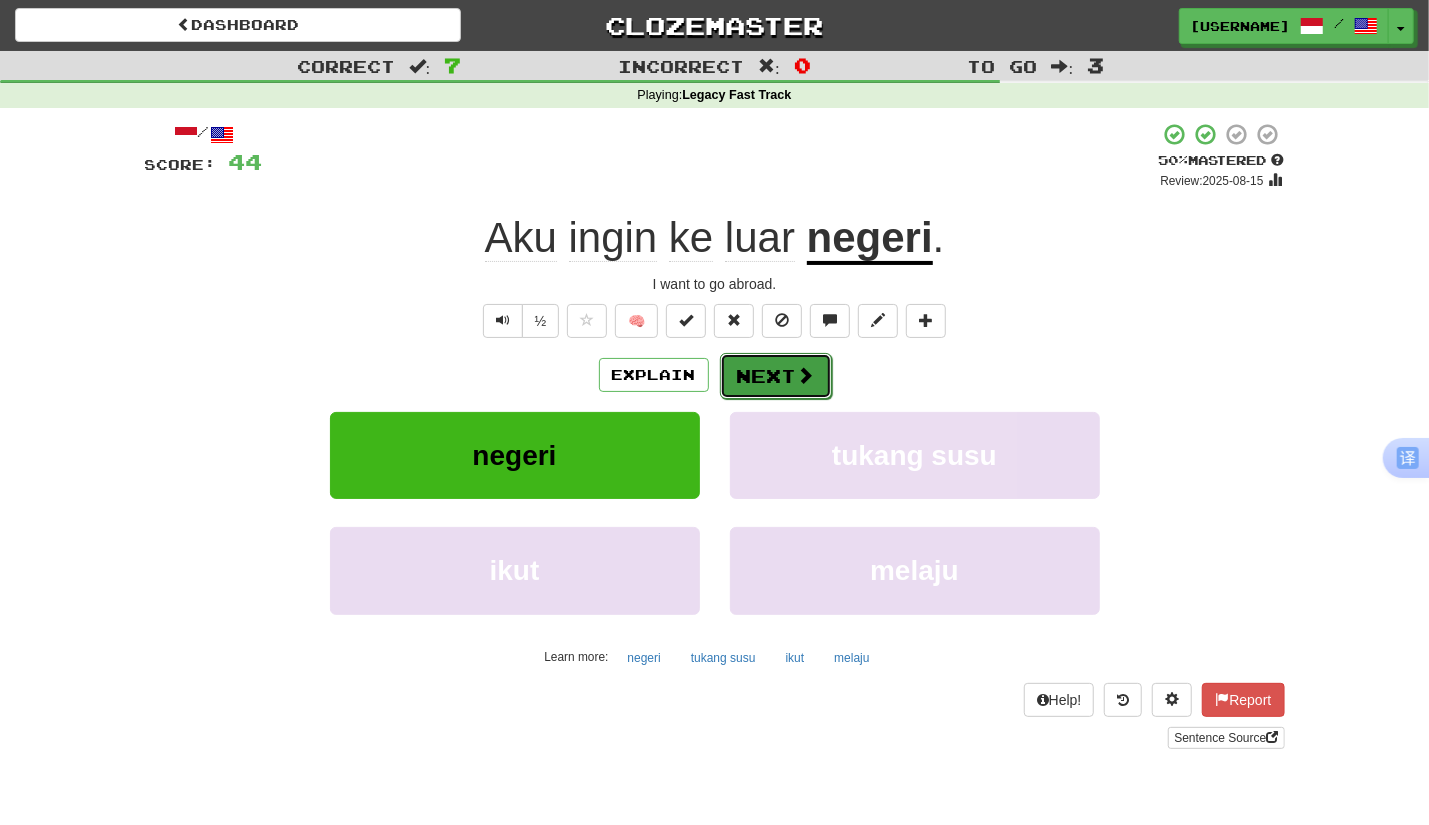 click on "Next" at bounding box center (776, 376) 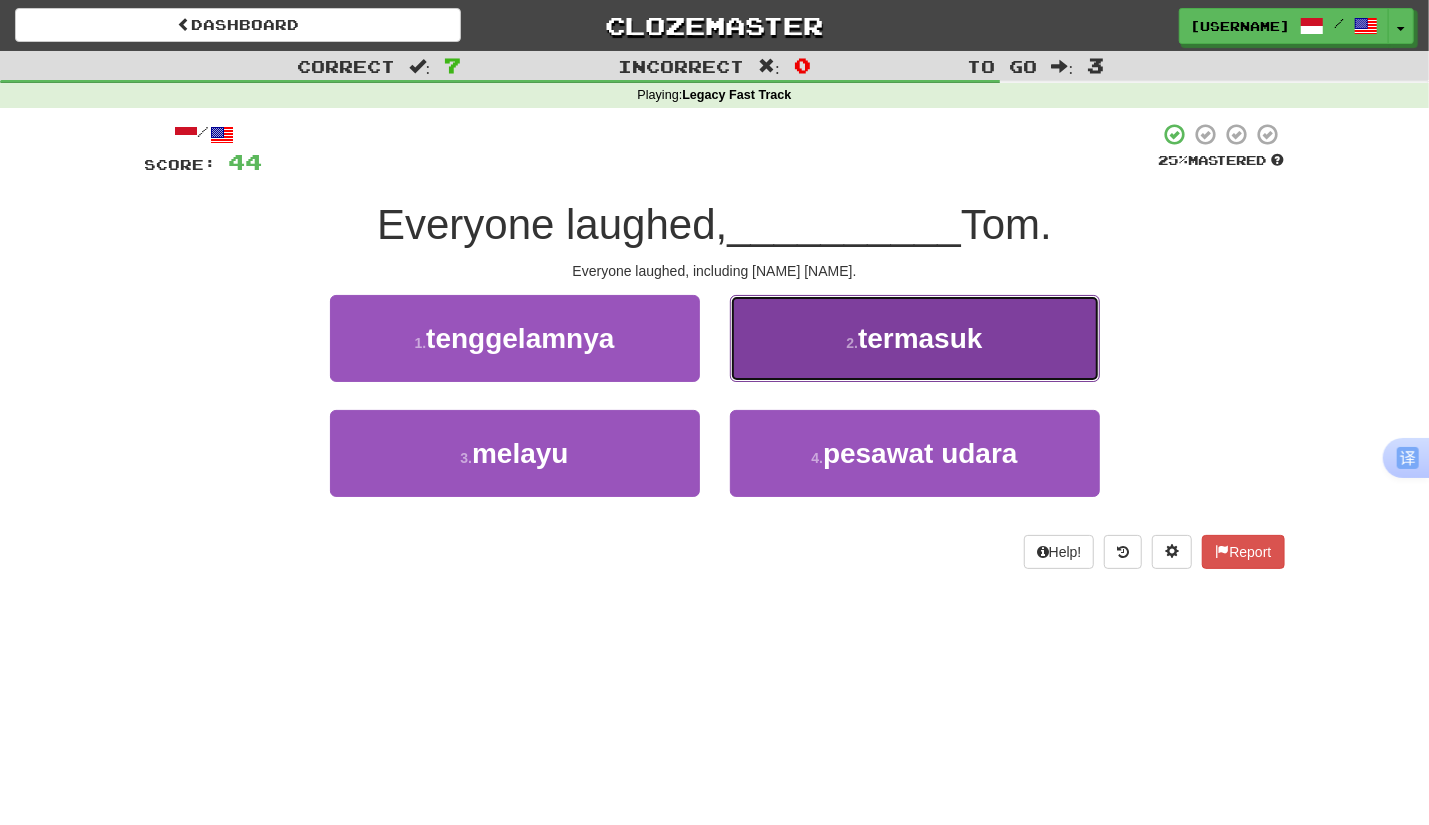 click on "2 .  termasuk" at bounding box center [915, 338] 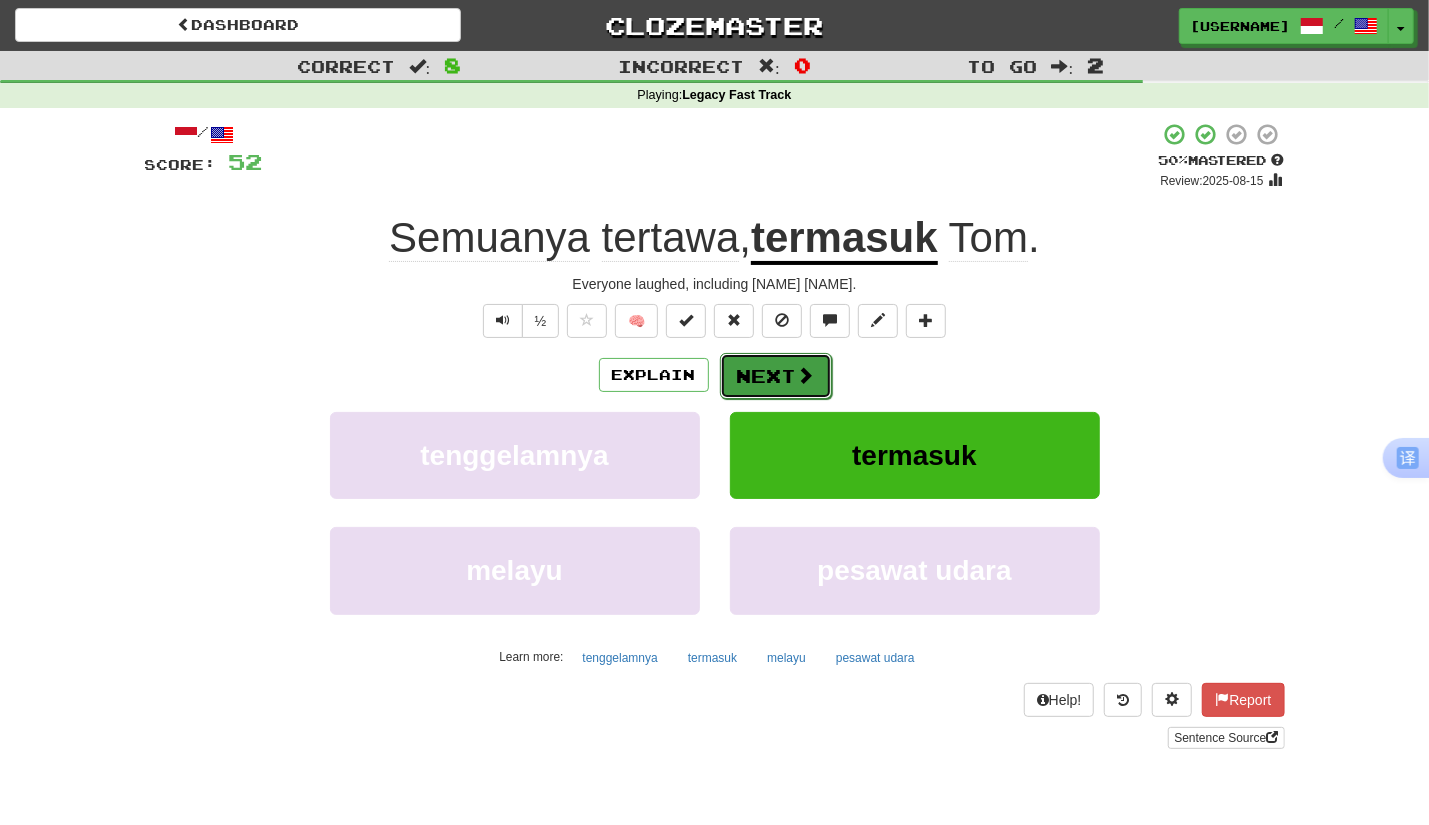 click on "Next" at bounding box center [776, 376] 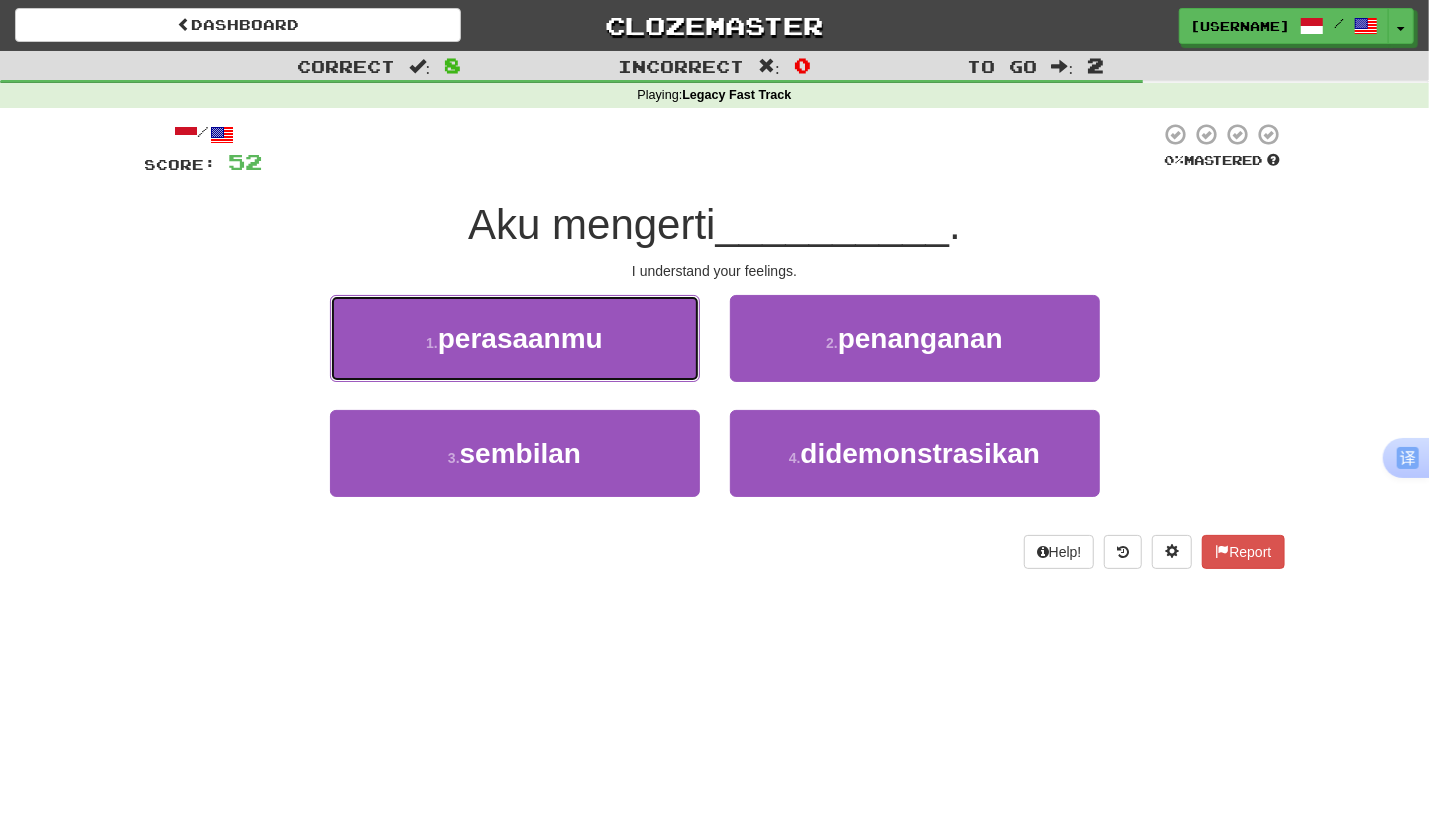 click on "perasaanmu" at bounding box center (520, 338) 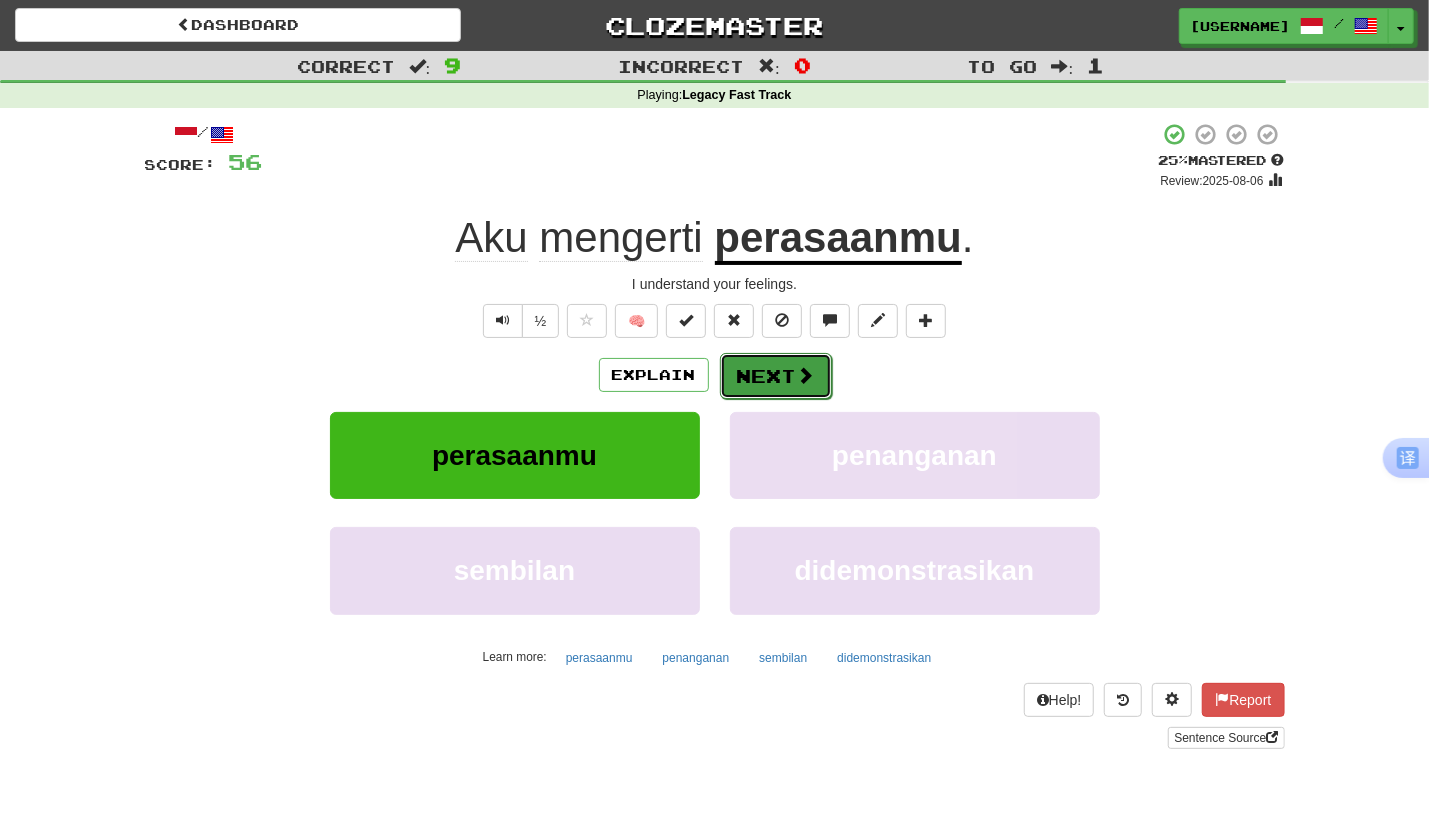 click on "Next" at bounding box center (776, 376) 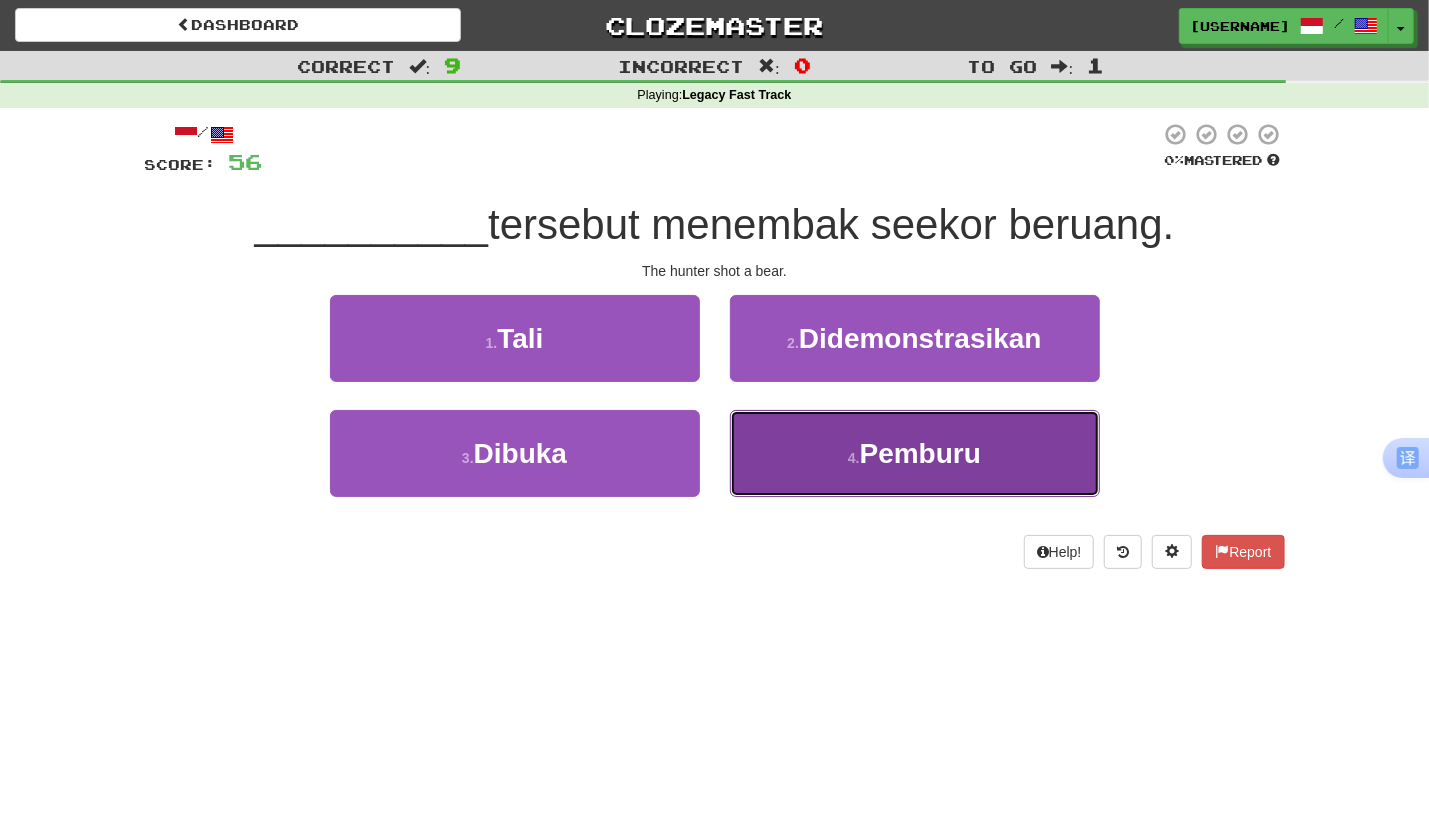 click on "4 .  Pemburu" at bounding box center [915, 453] 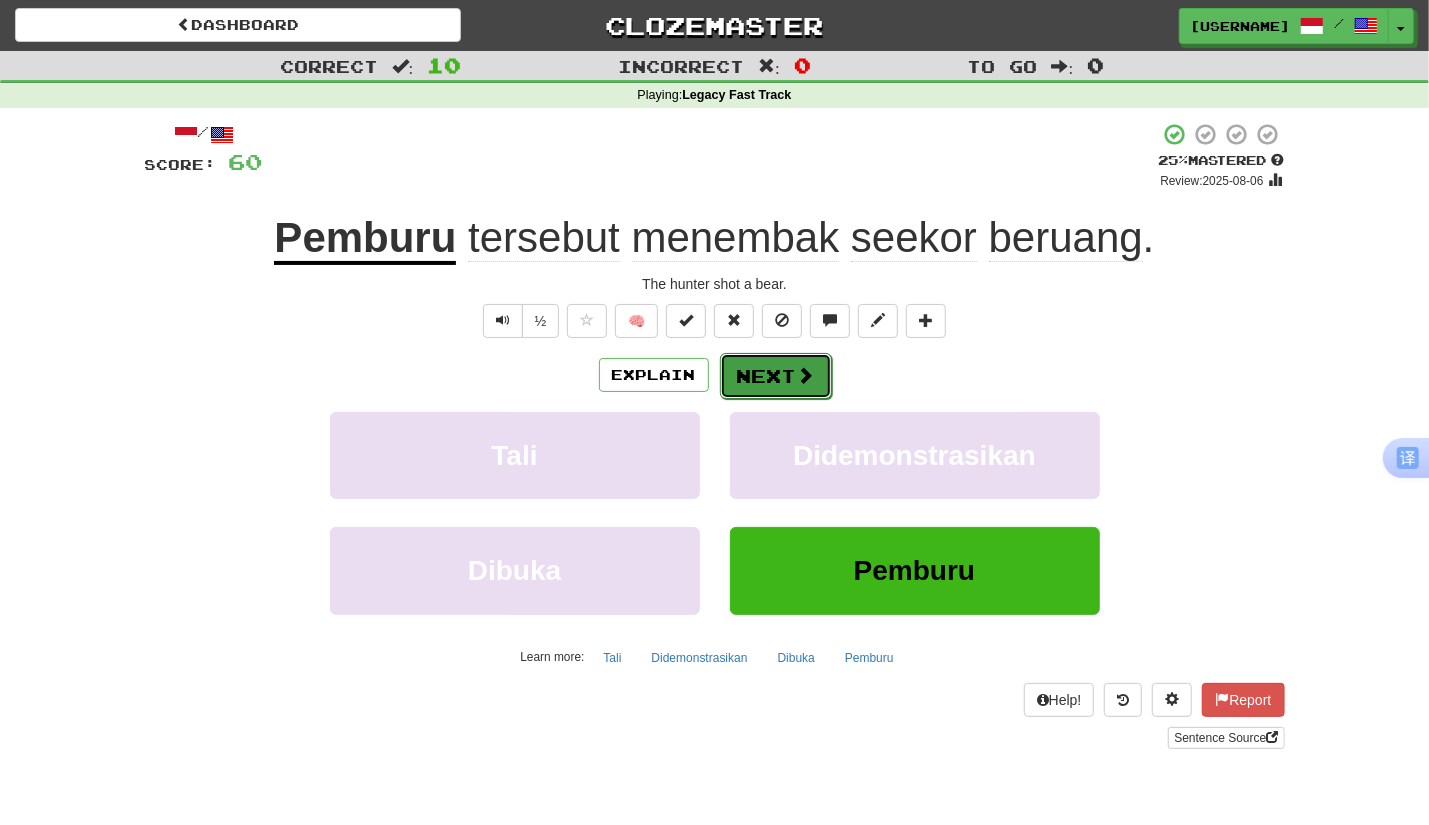 click at bounding box center (806, 375) 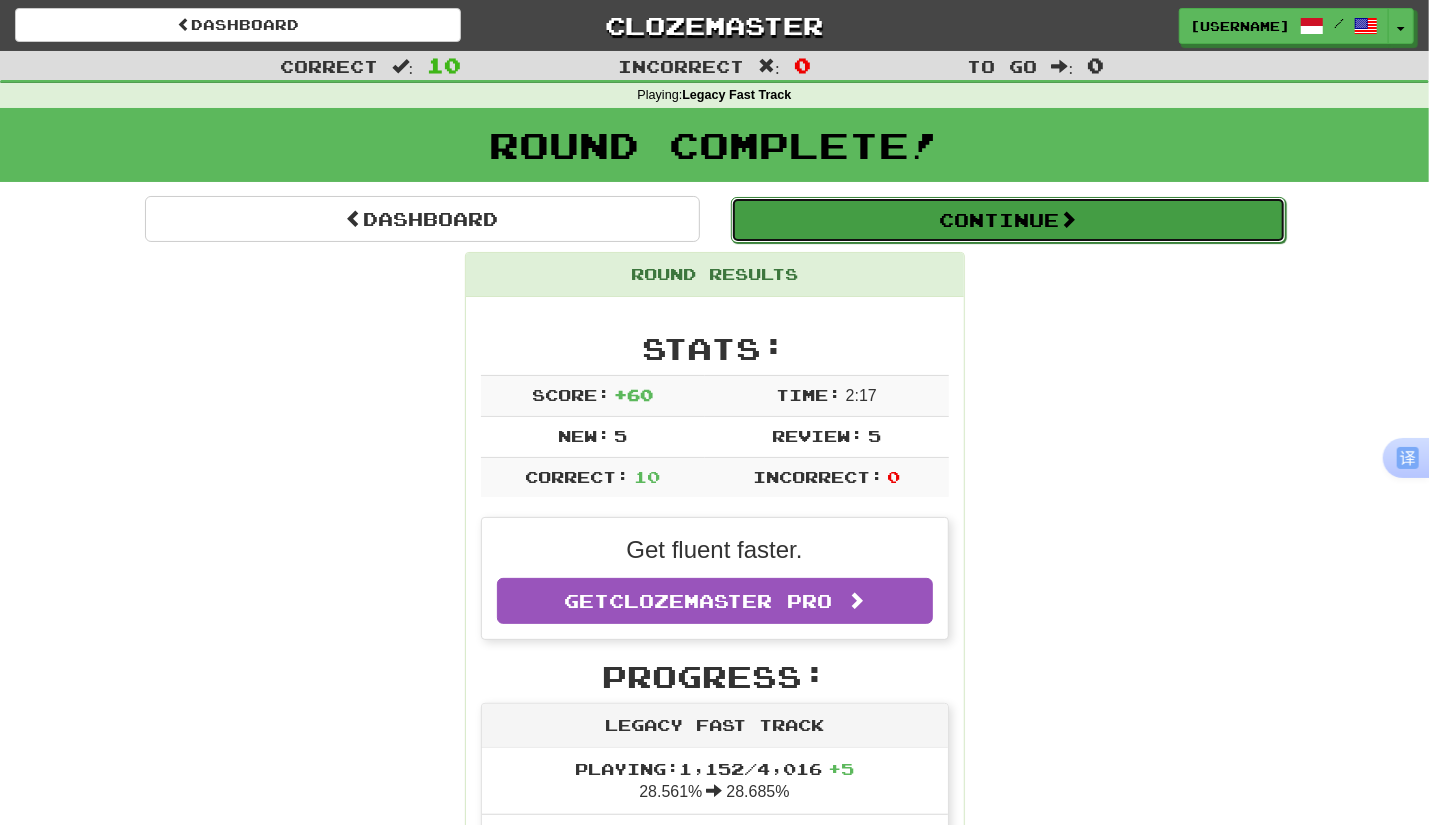 click on "Continue" at bounding box center (1008, 220) 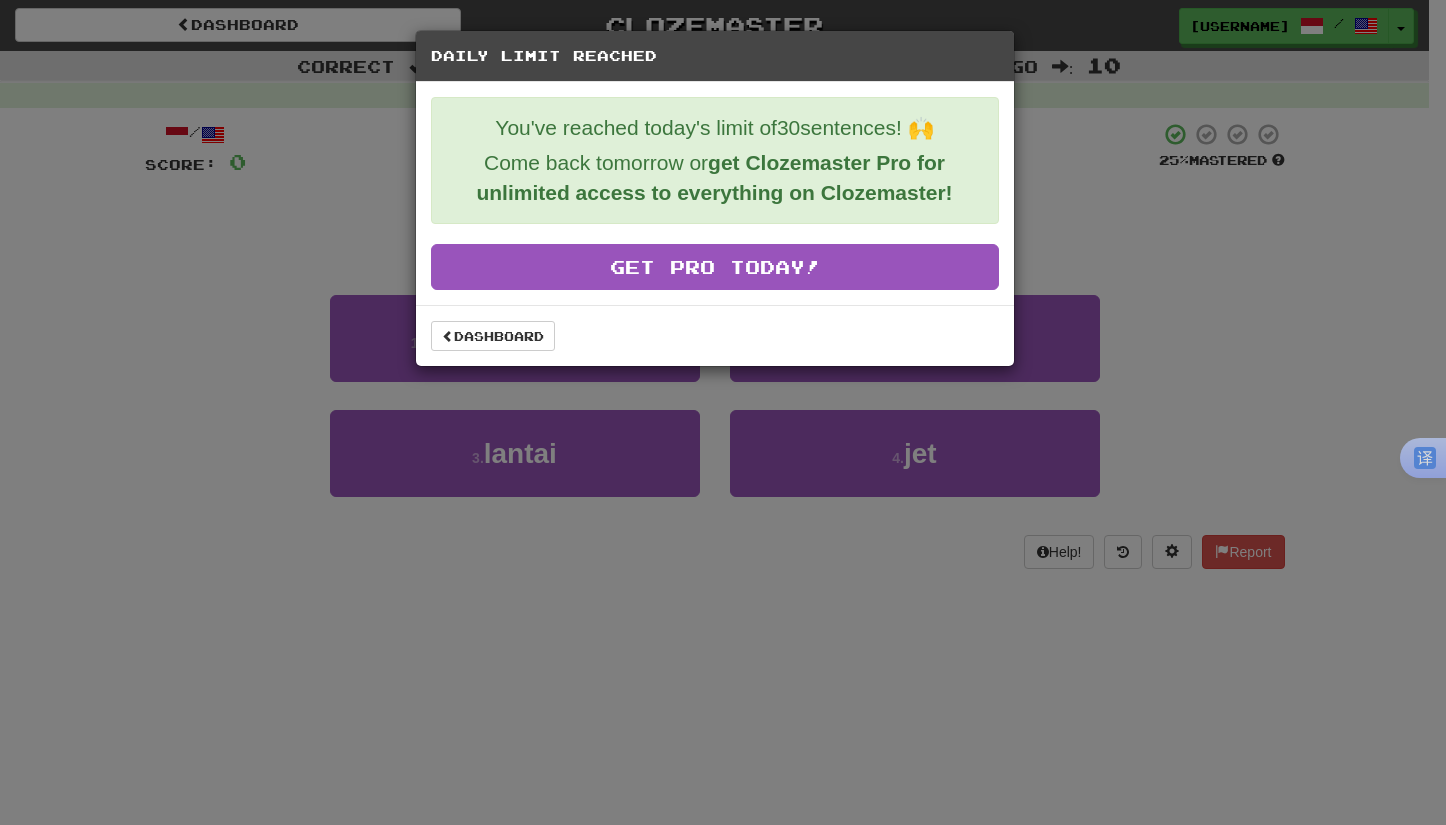 click on "Daily Limit Reached You've reached today's limit of  30  sentences! 🙌  Come back tomorrow or  get Clozemaster Pro for unlimited access to everything on Clozemaster! Get Pro Today! Dashboard" 